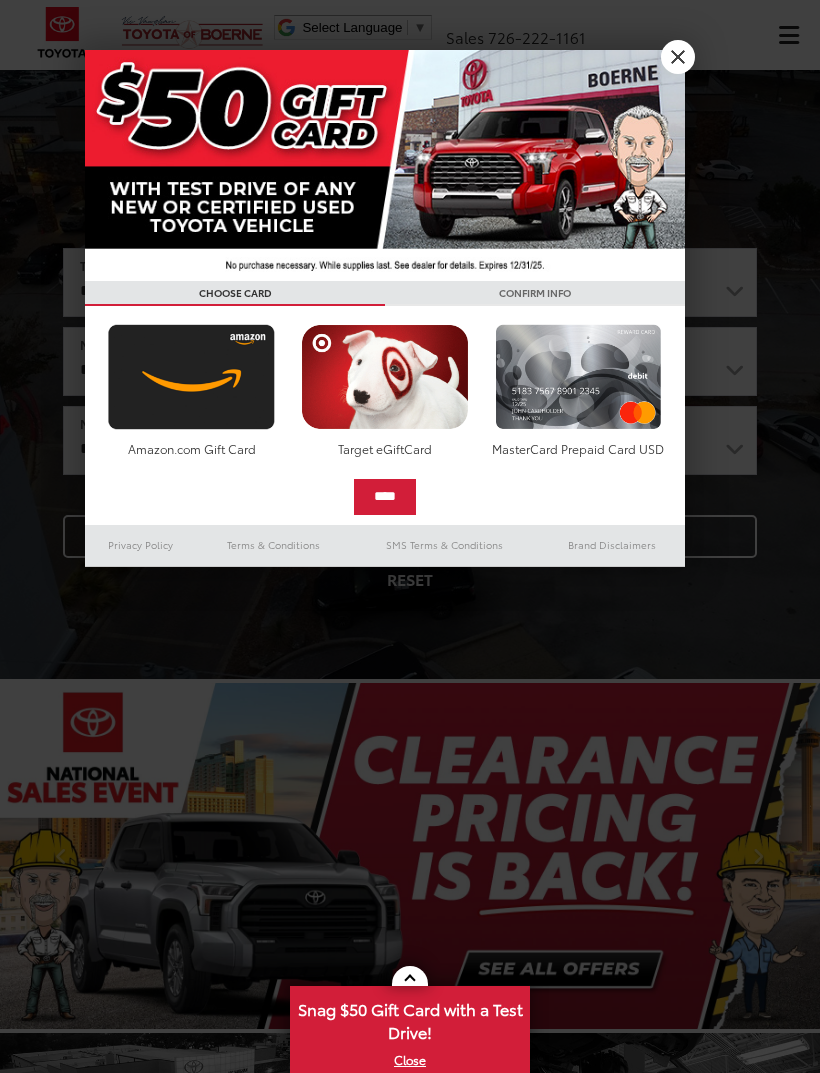scroll, scrollTop: 0, scrollLeft: 0, axis: both 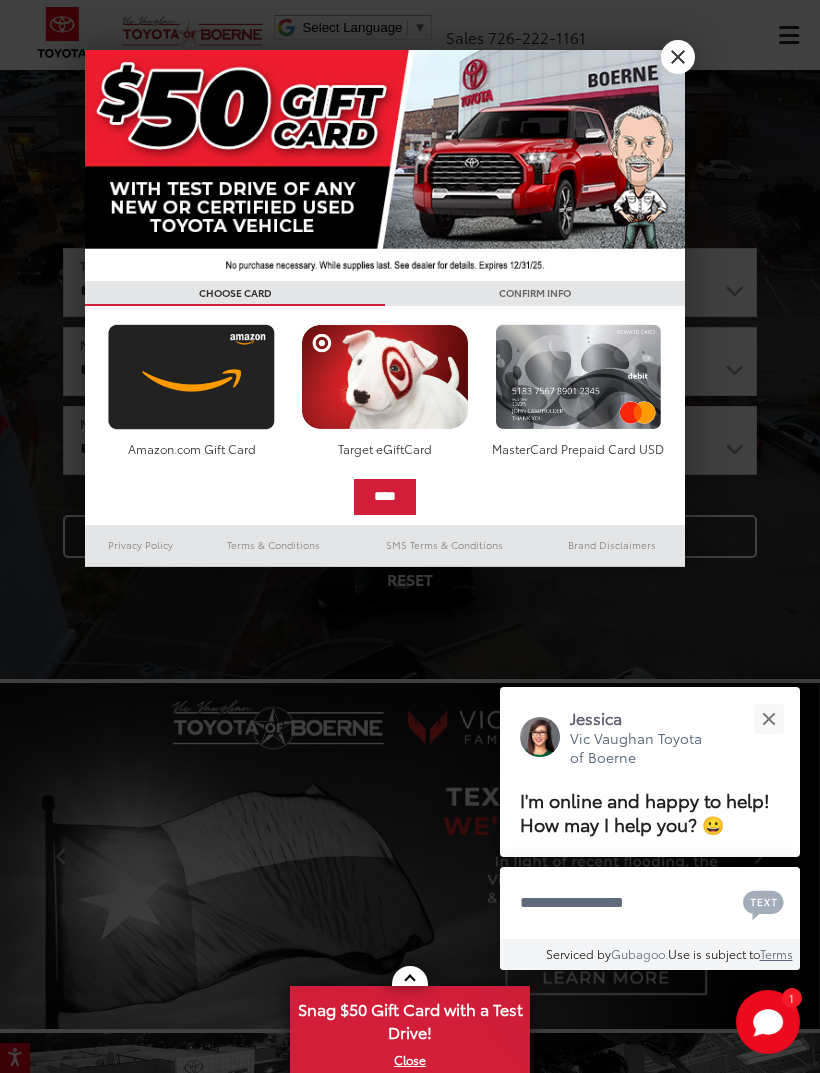 click on "X" at bounding box center (678, 57) 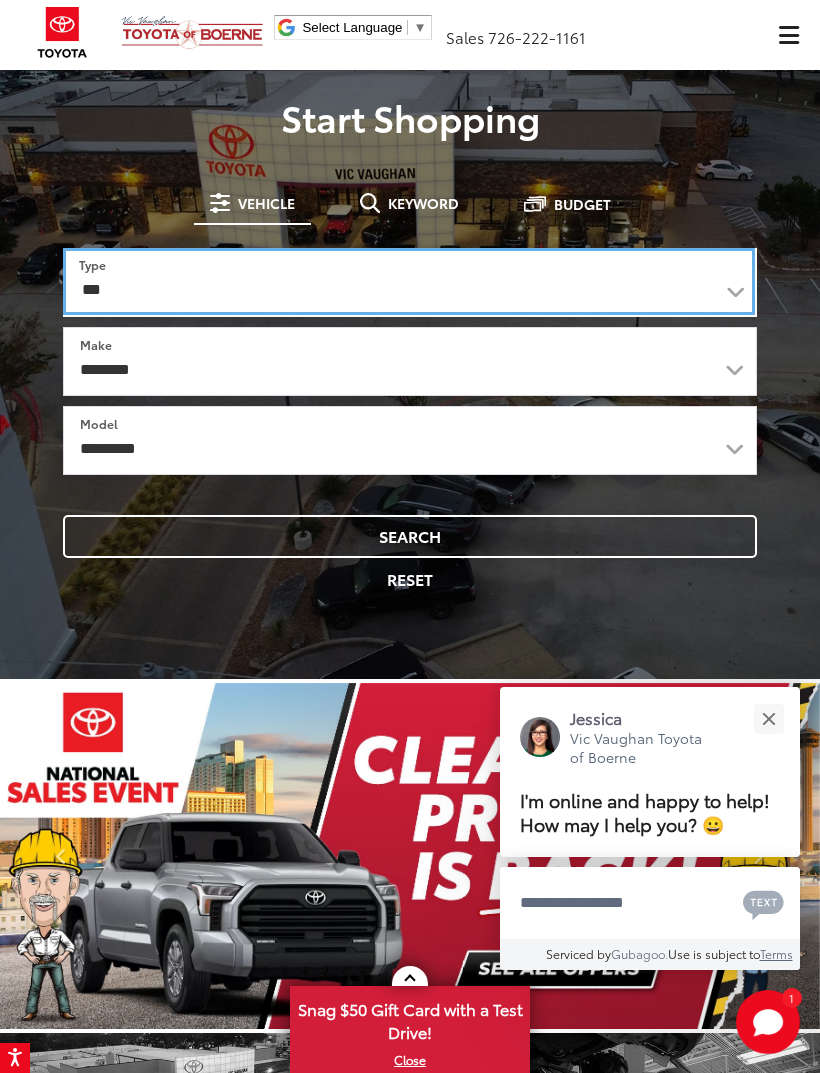 click on "***
***
****
*********" at bounding box center [409, 281] 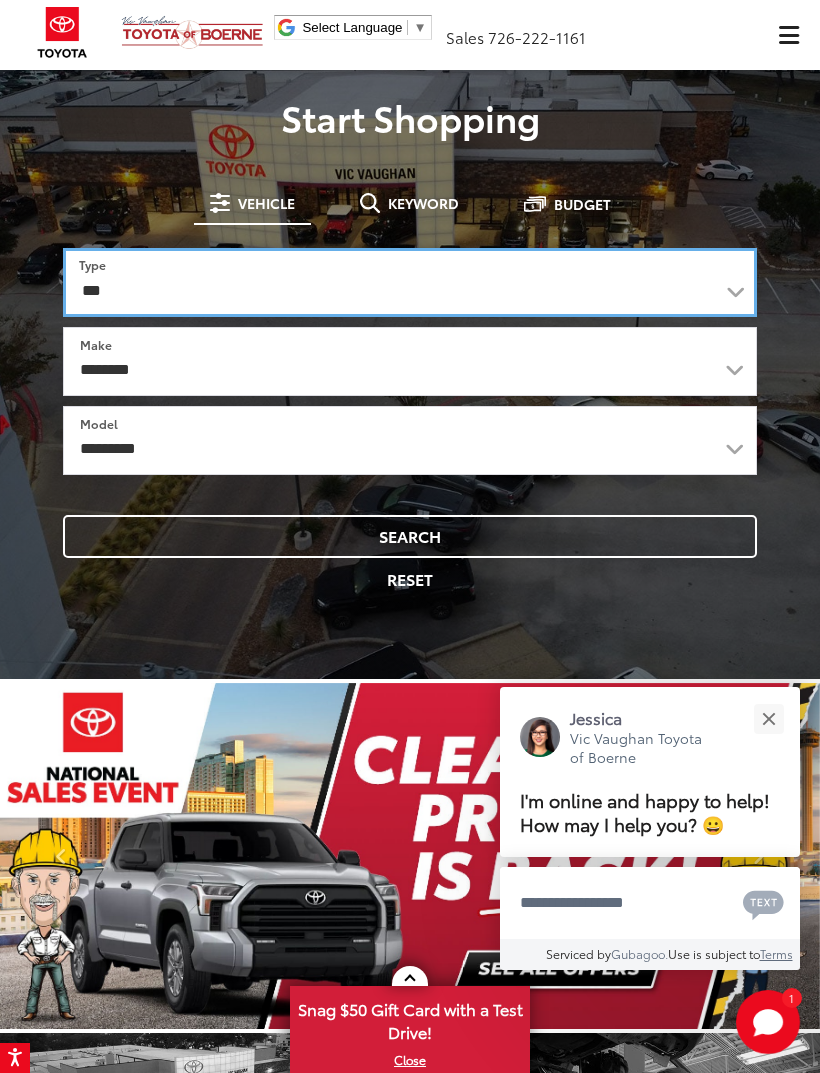 select on "******" 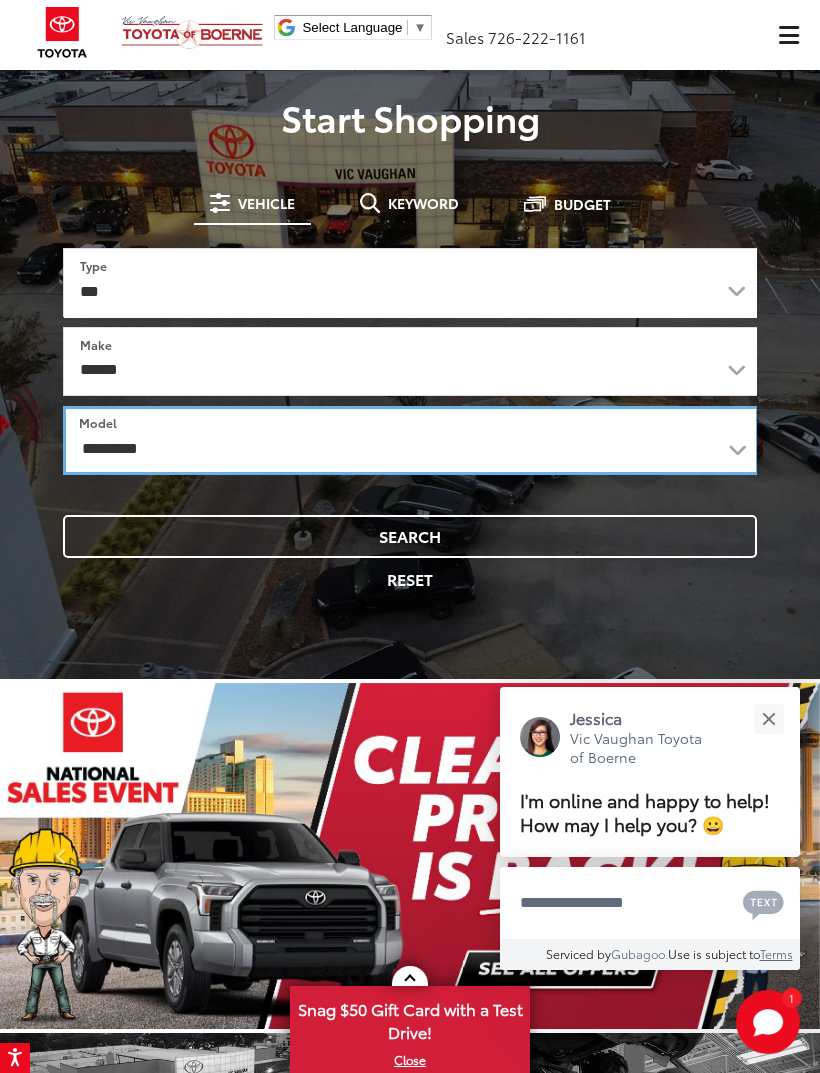 click on "**********" at bounding box center (411, 440) 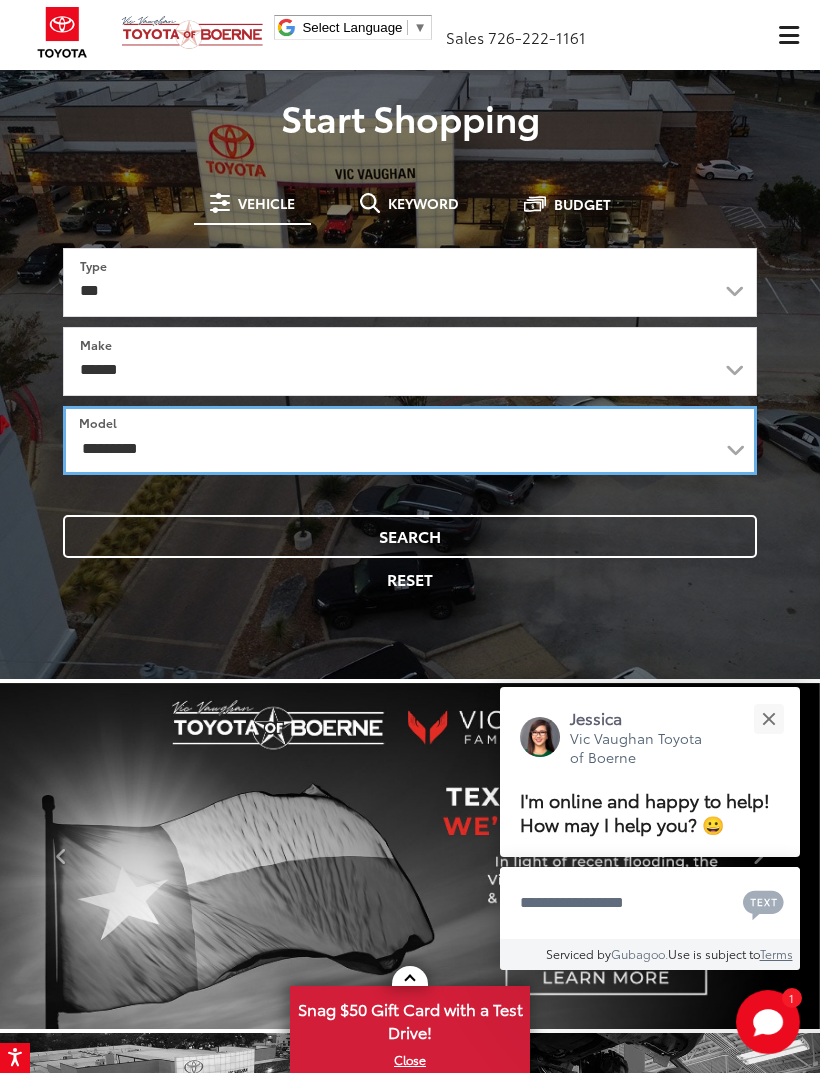 select on "******" 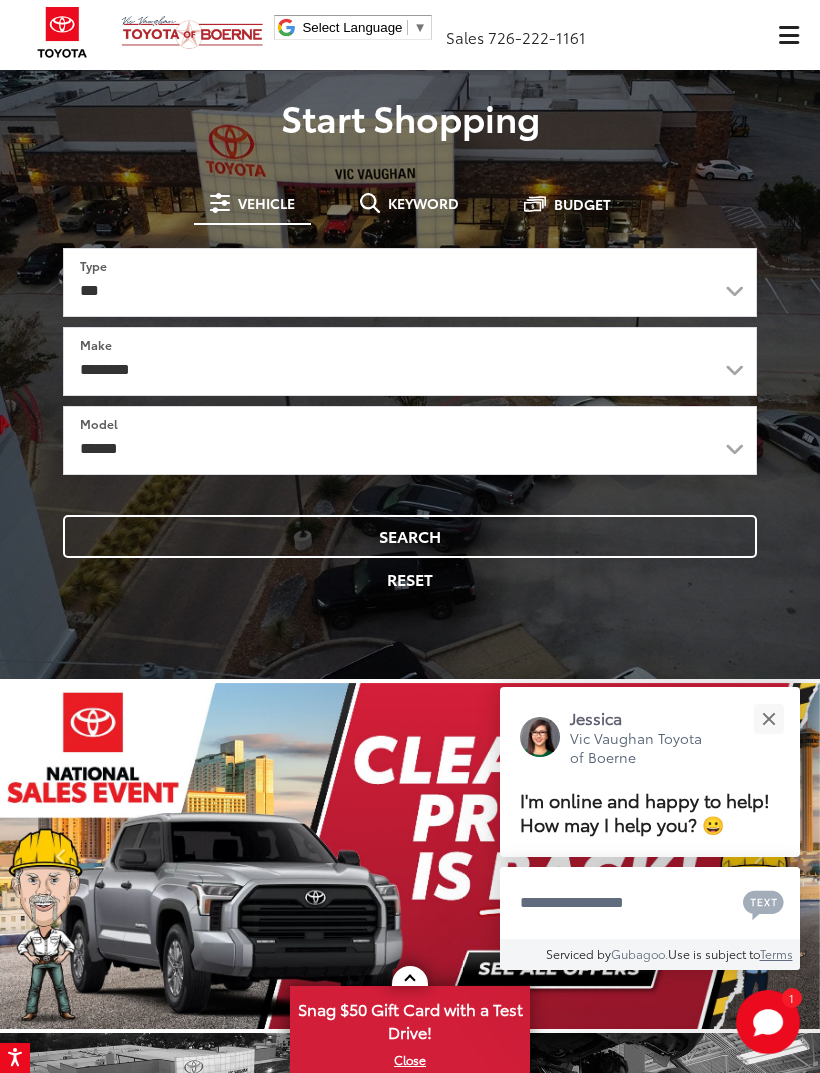 click on "Search" at bounding box center [410, 536] 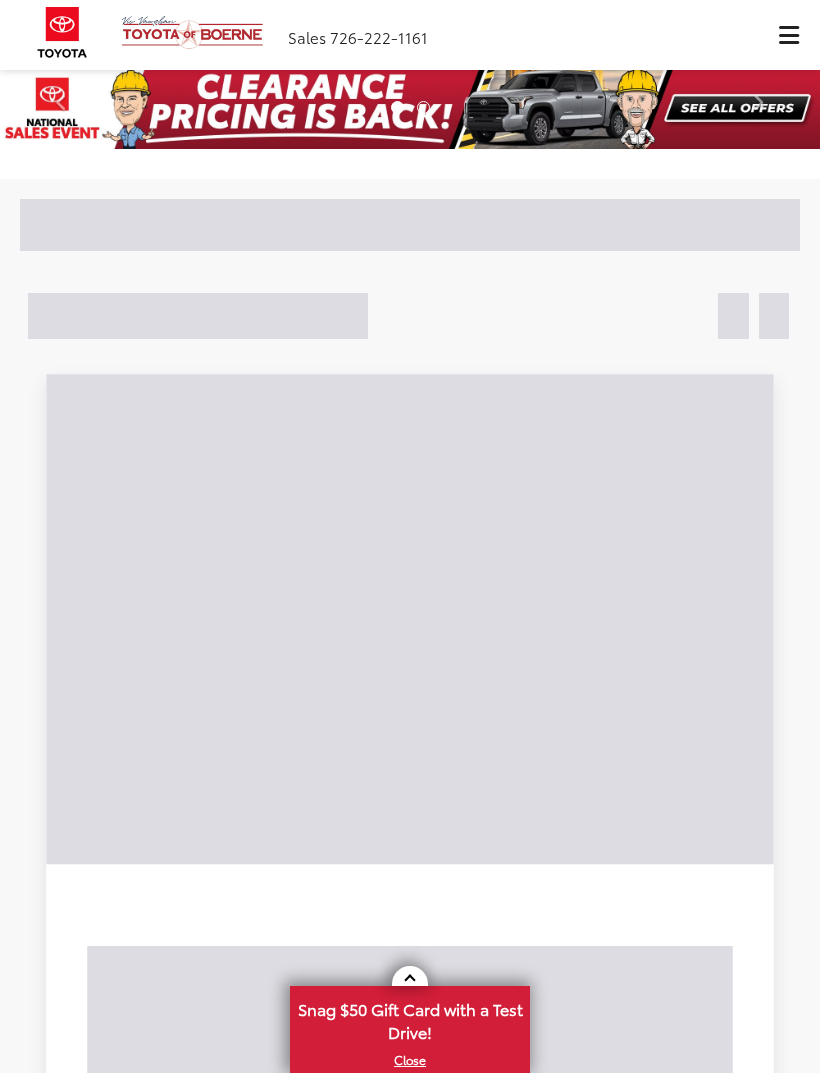 scroll, scrollTop: 0, scrollLeft: 0, axis: both 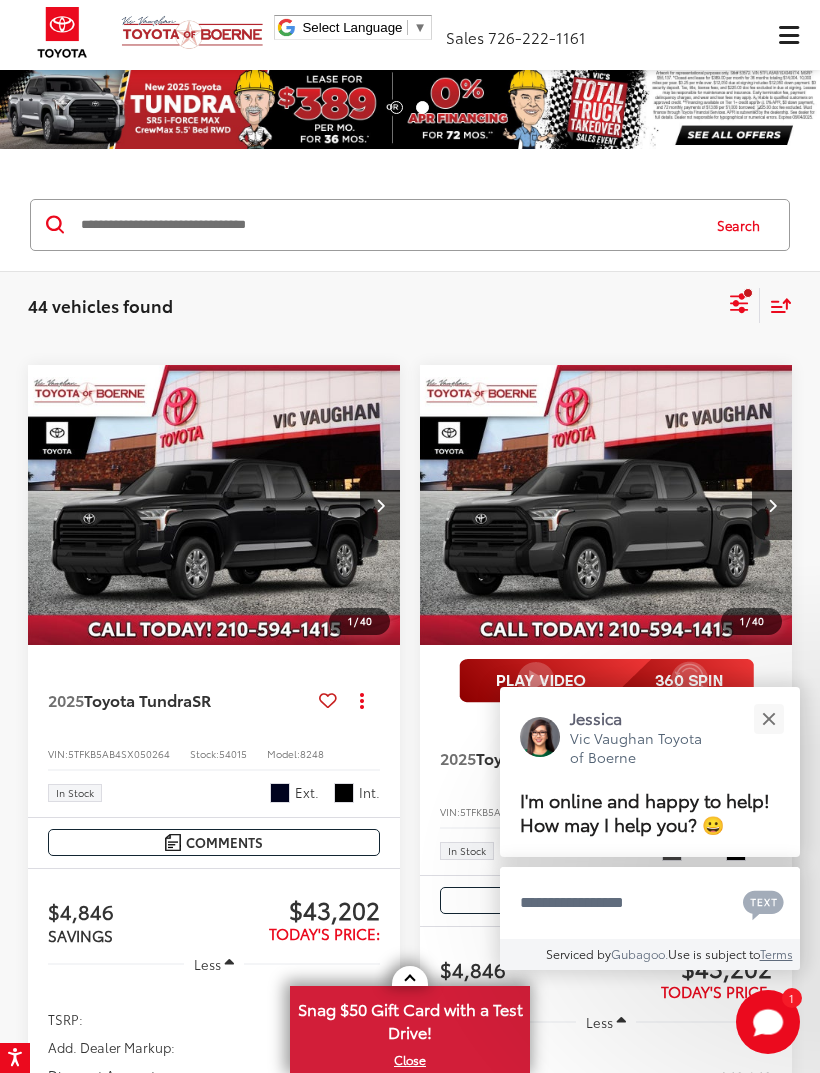 click 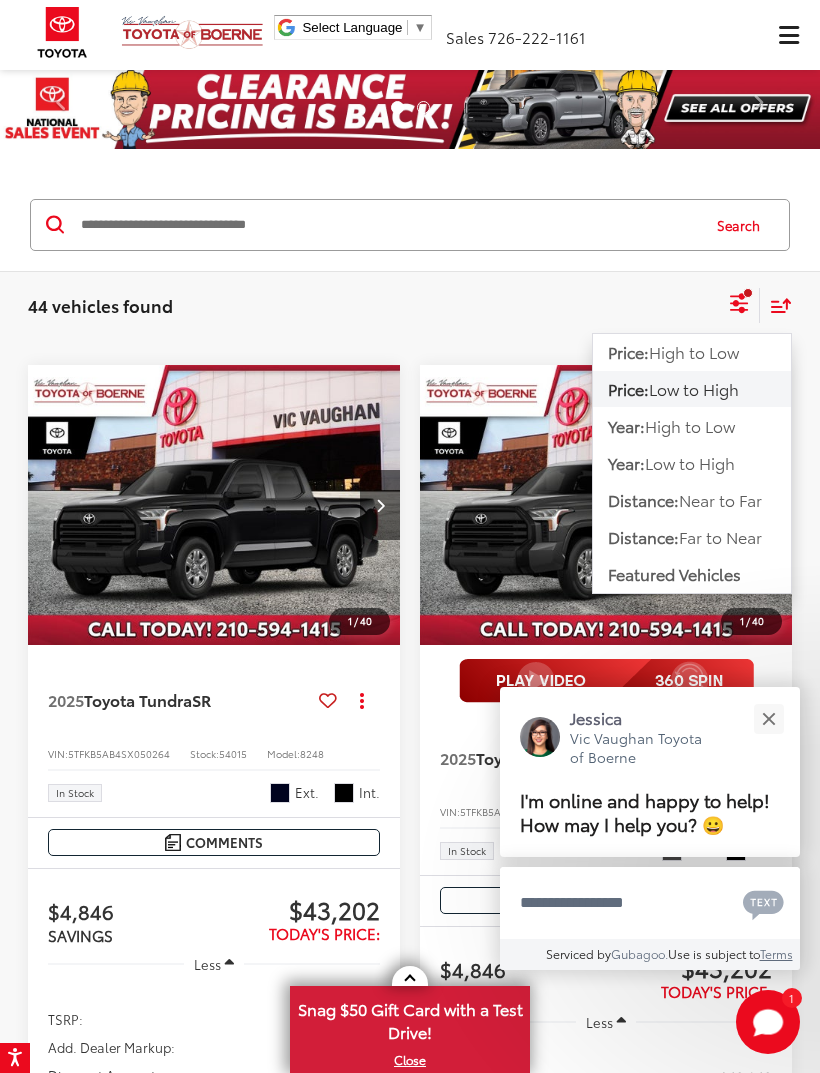 click 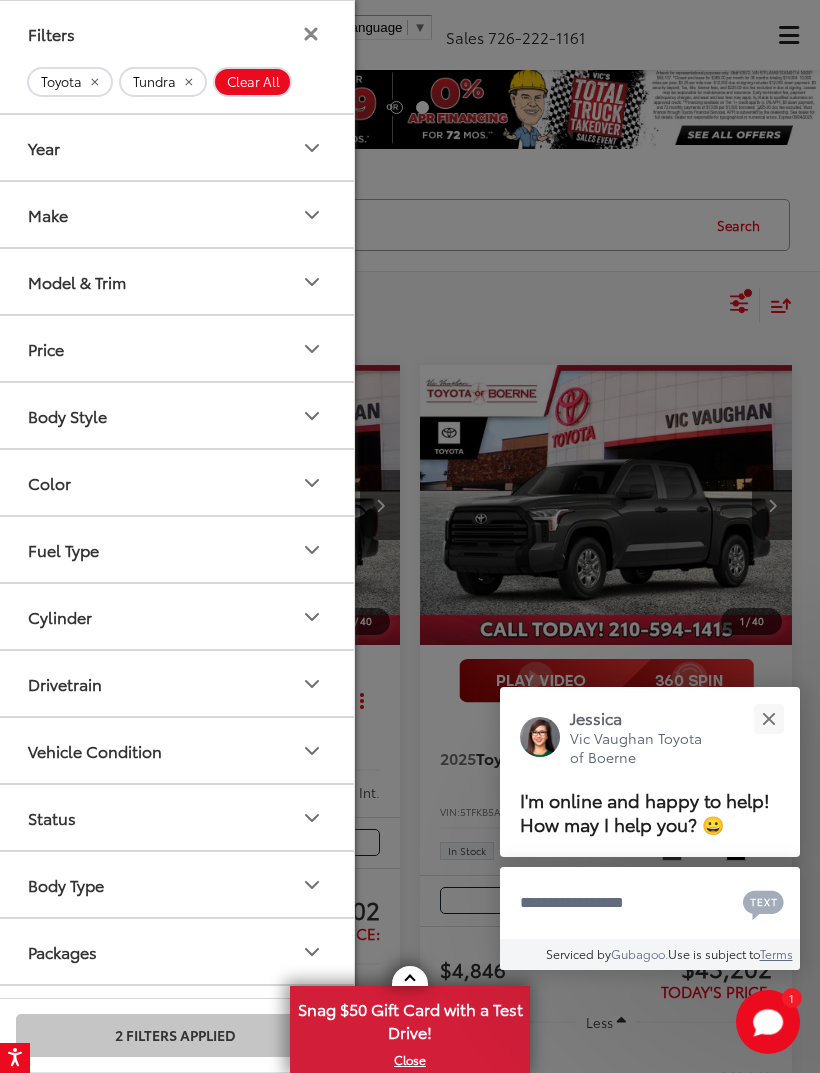 click on "Make" at bounding box center (176, 214) 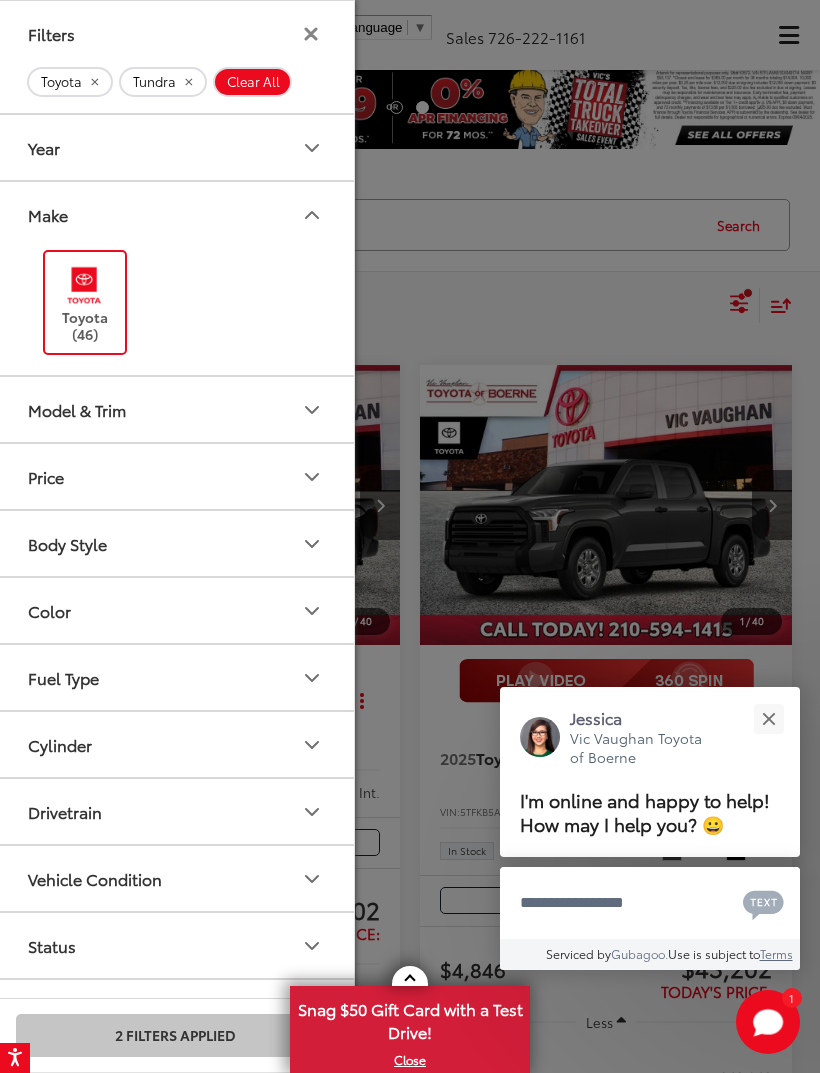 click on "Model & Trim" at bounding box center (176, 409) 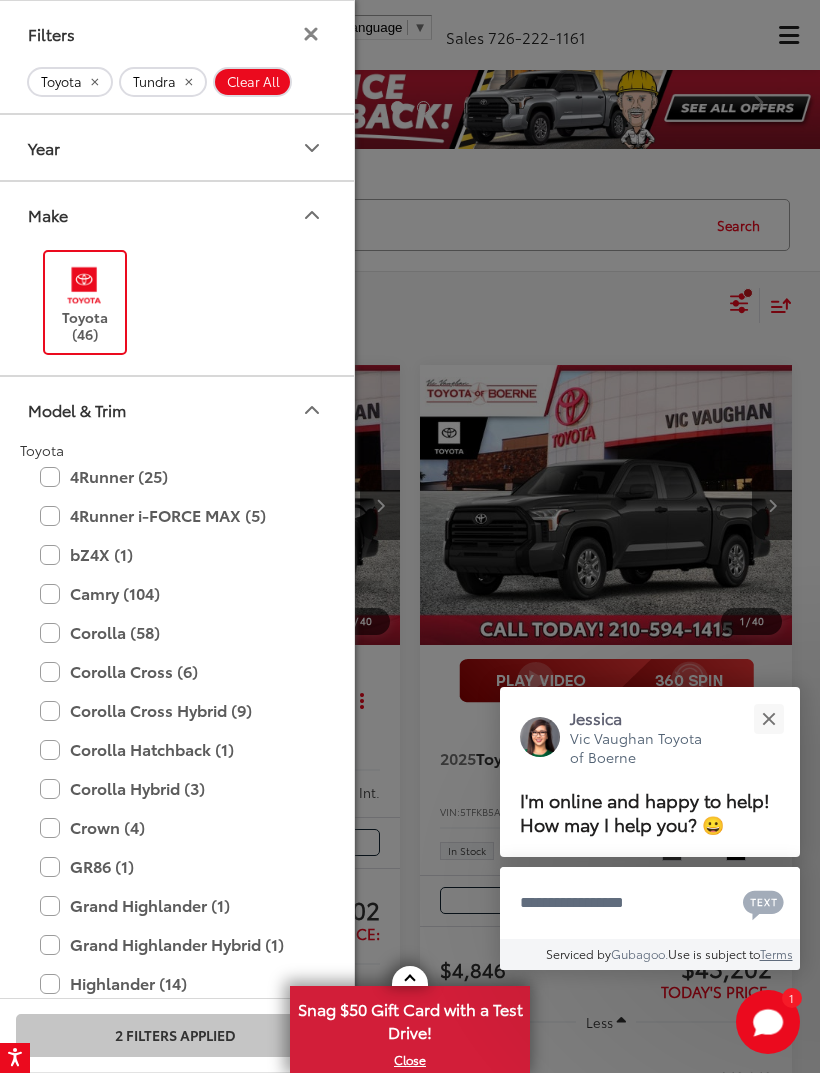 click 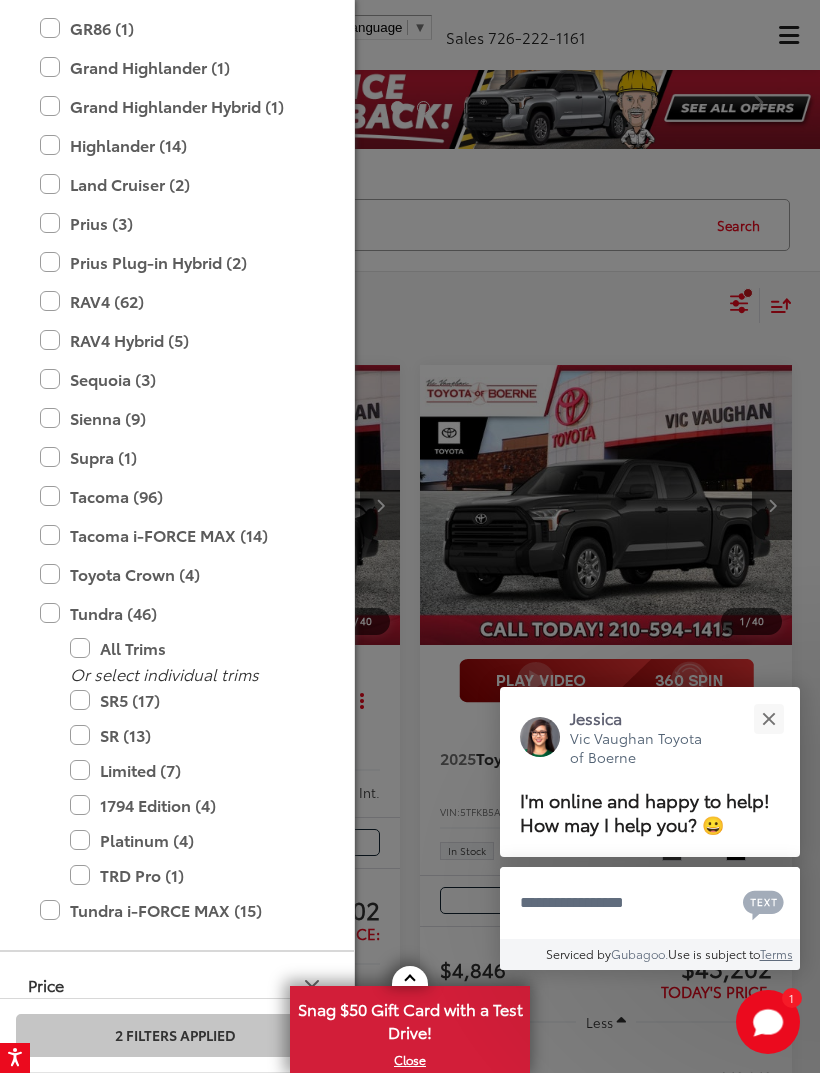 scroll, scrollTop: 712, scrollLeft: 0, axis: vertical 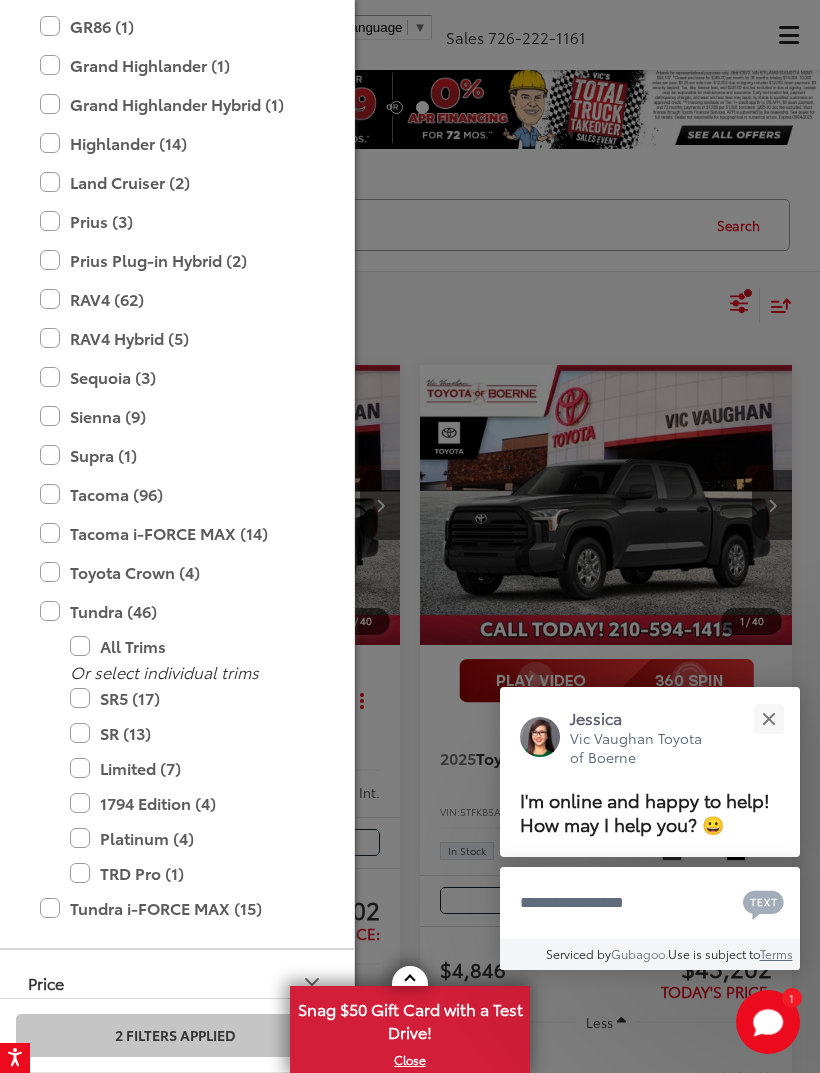 click on "All Trims" at bounding box center [190, 646] 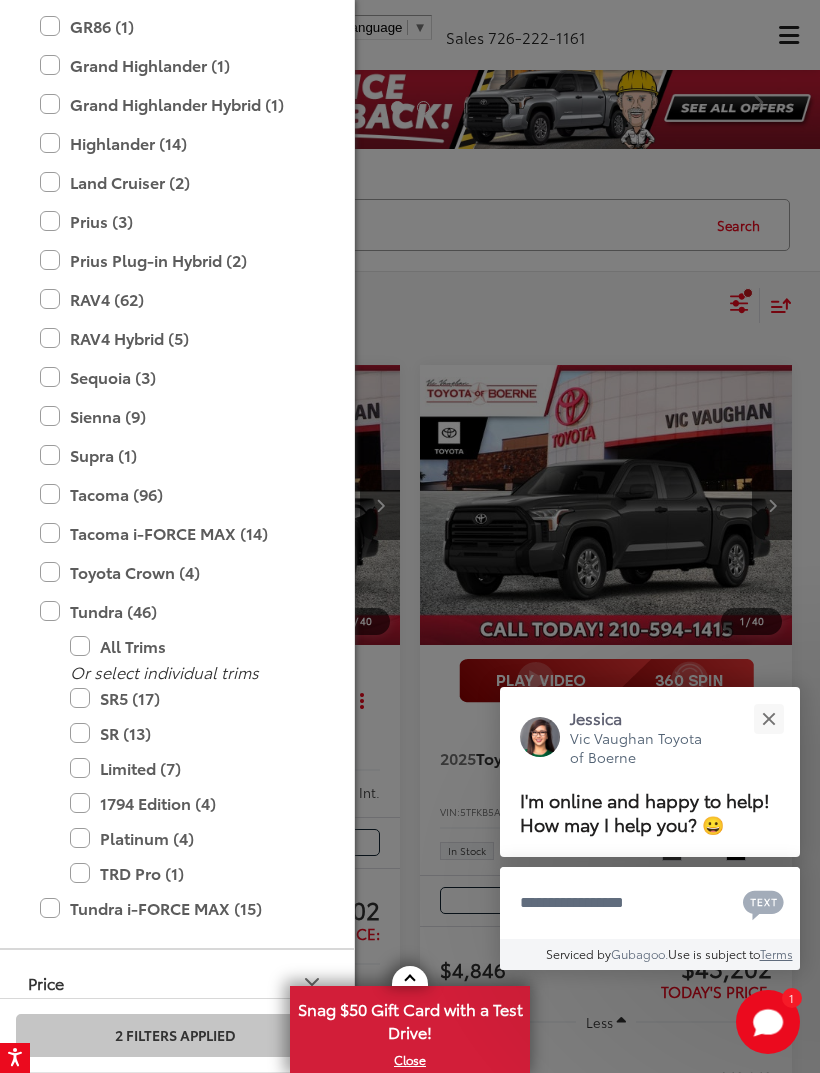 click on "Limited (7)" at bounding box center (190, 768) 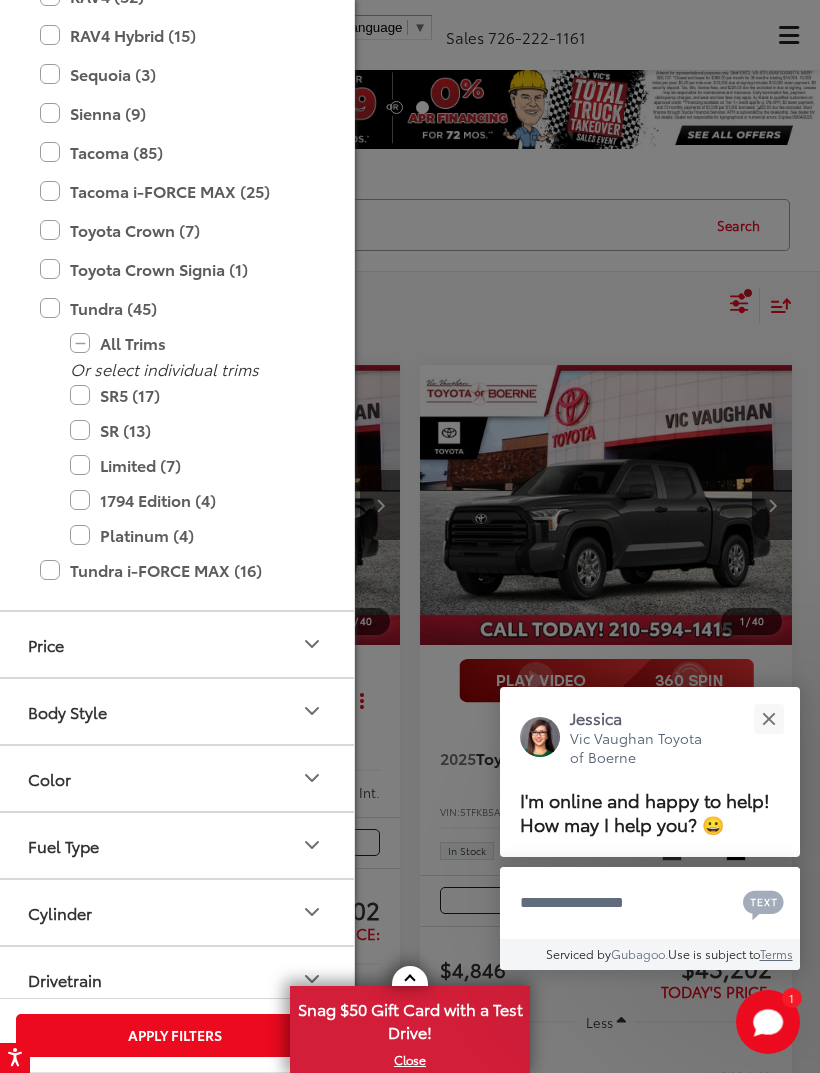 scroll, scrollTop: 1019, scrollLeft: 0, axis: vertical 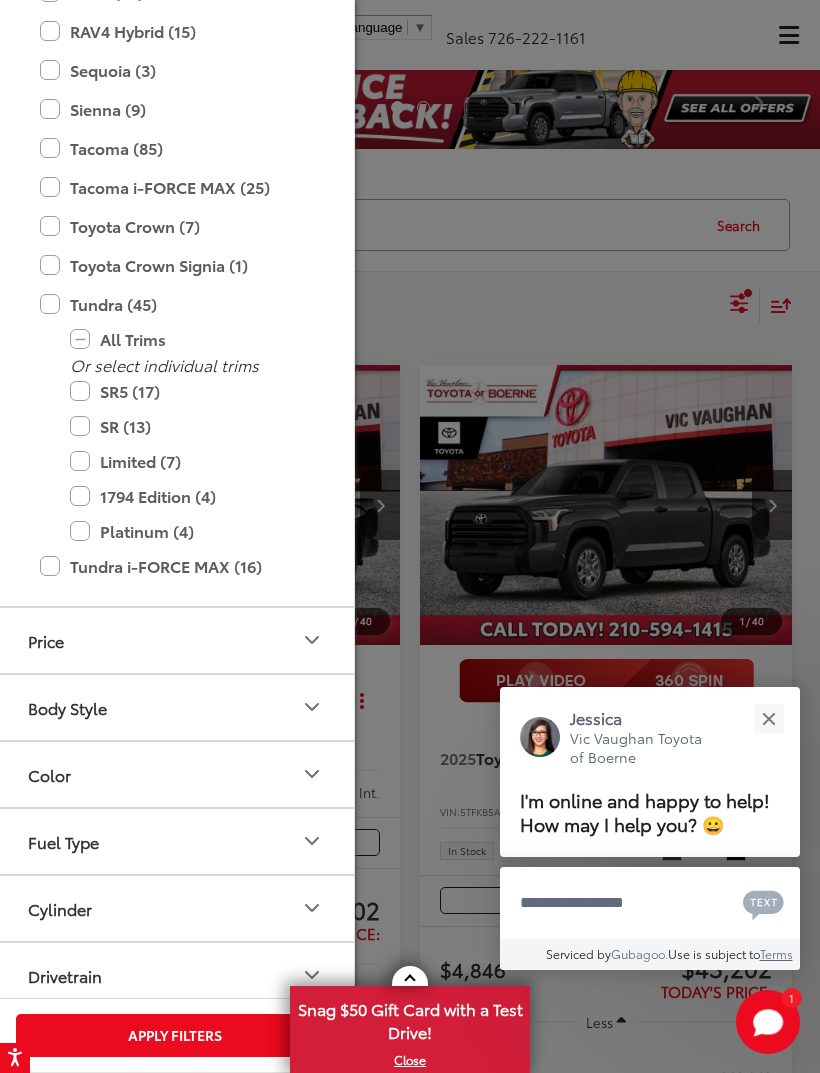 click on "Tundra i-FORCE MAX (16)" at bounding box center (175, 566) 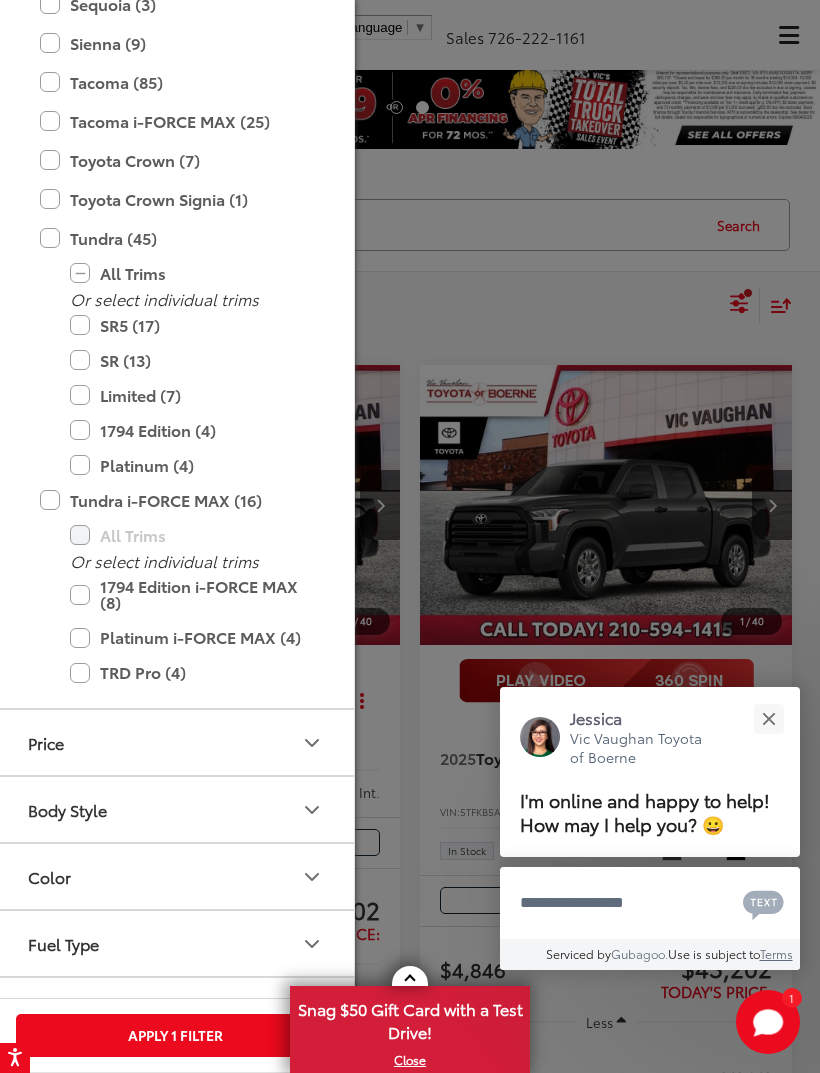 scroll, scrollTop: 1105, scrollLeft: 0, axis: vertical 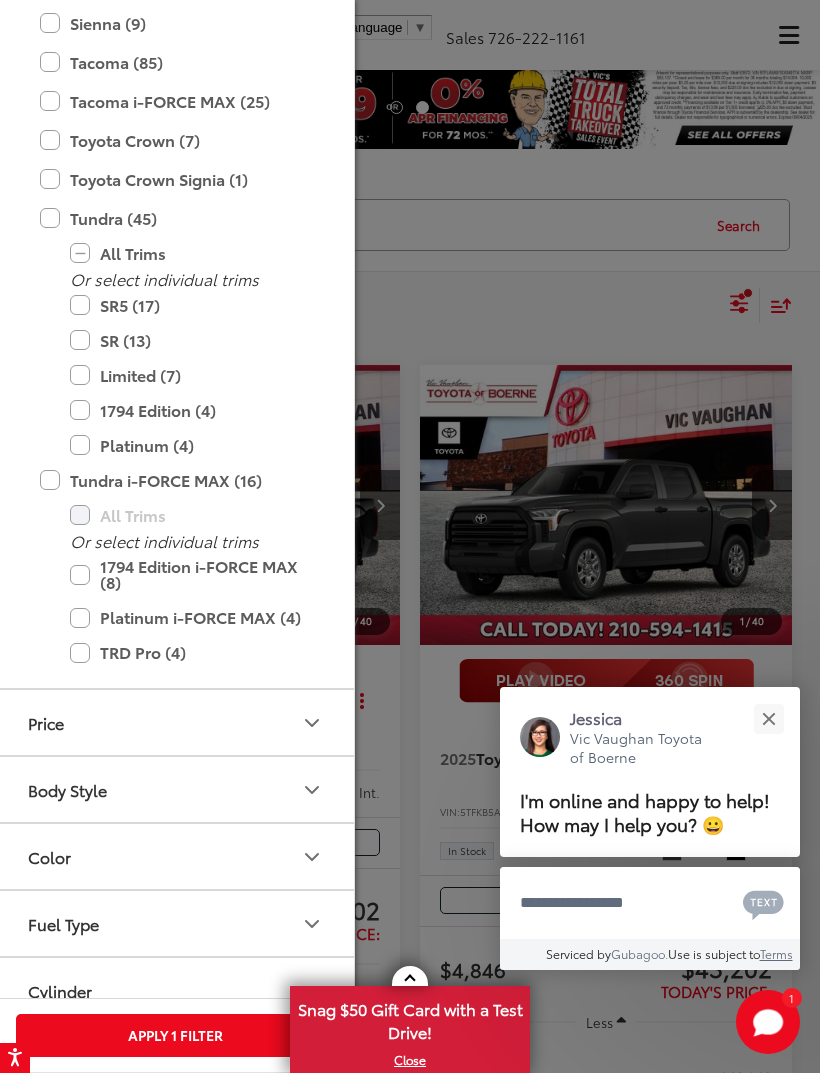 click on "TRD Pro (4)" at bounding box center [190, 652] 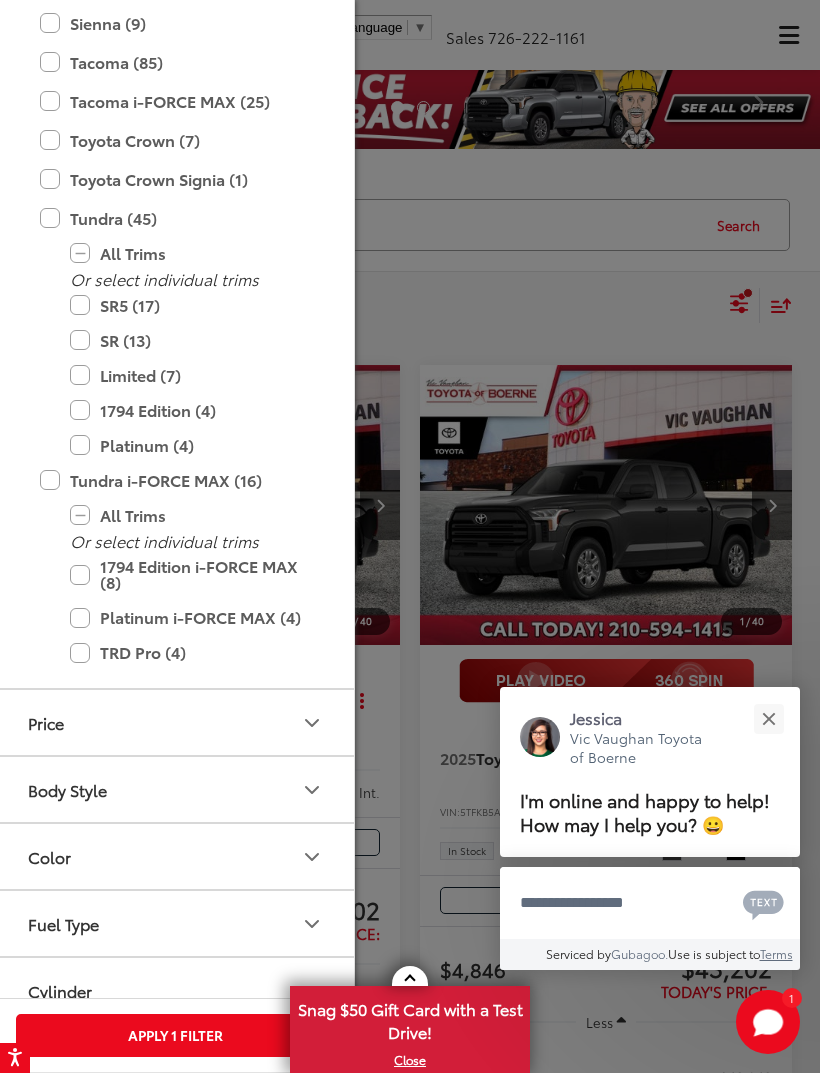 click 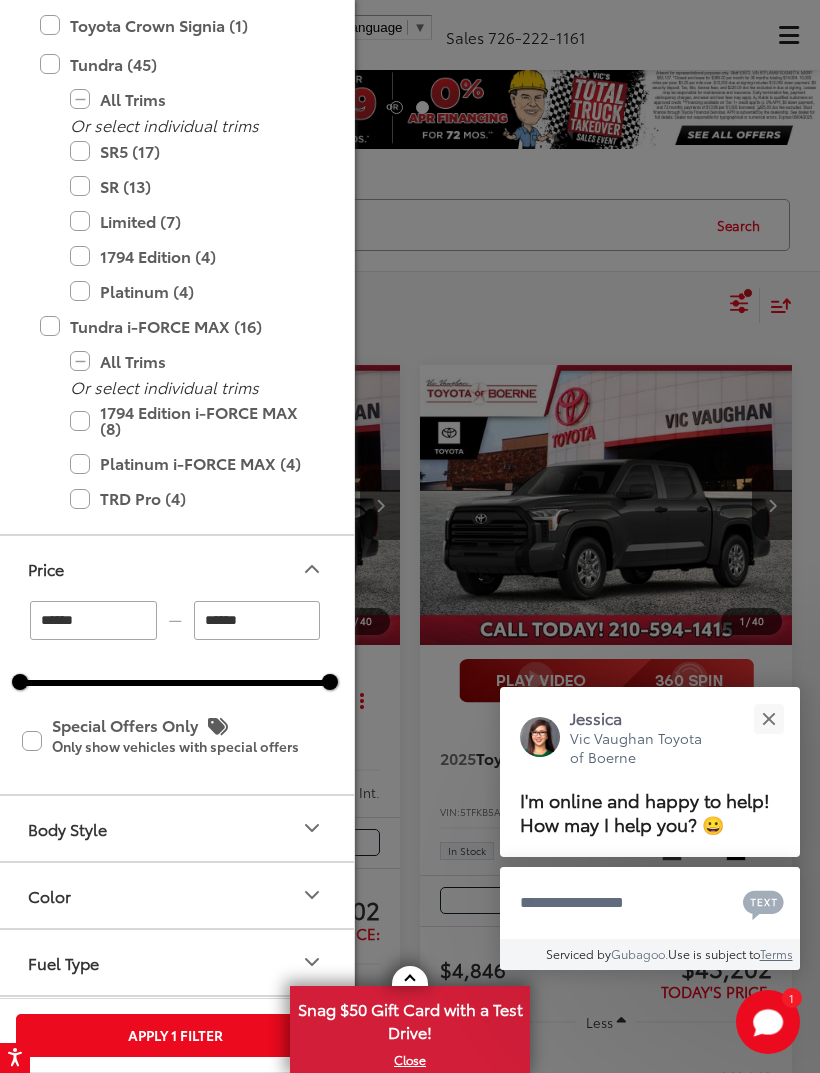 scroll, scrollTop: 1321, scrollLeft: 0, axis: vertical 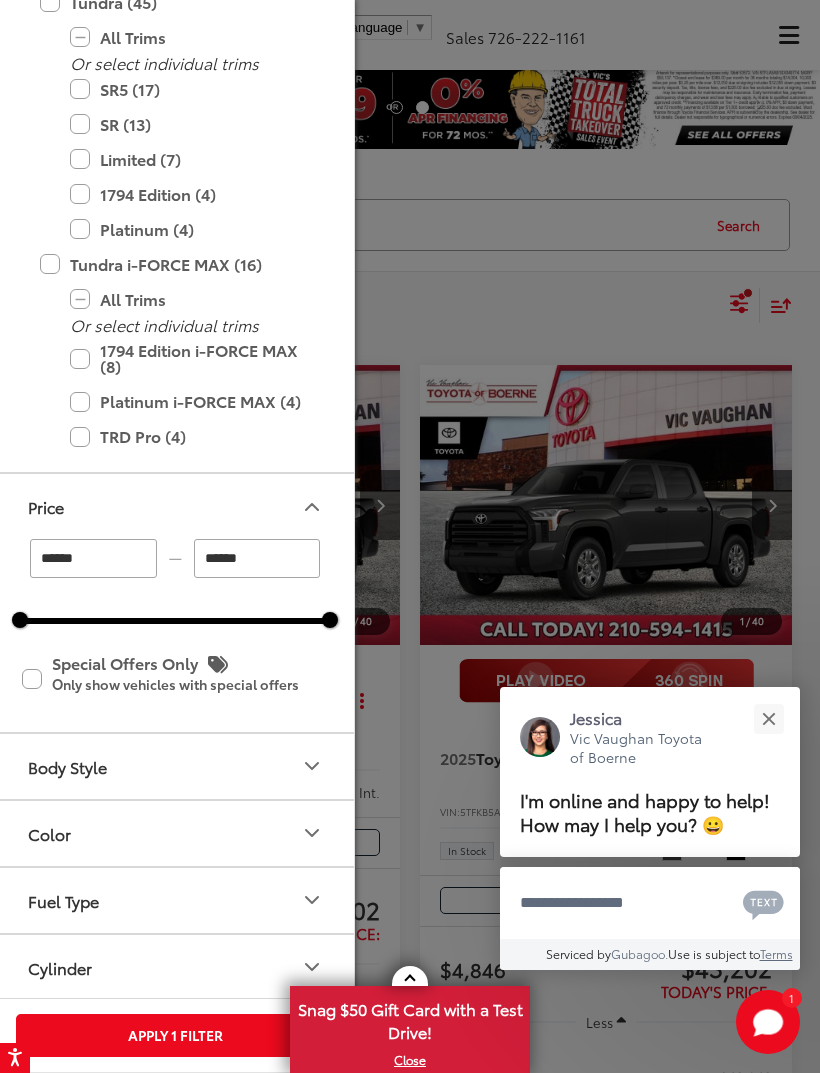 click on "******" at bounding box center (257, 558) 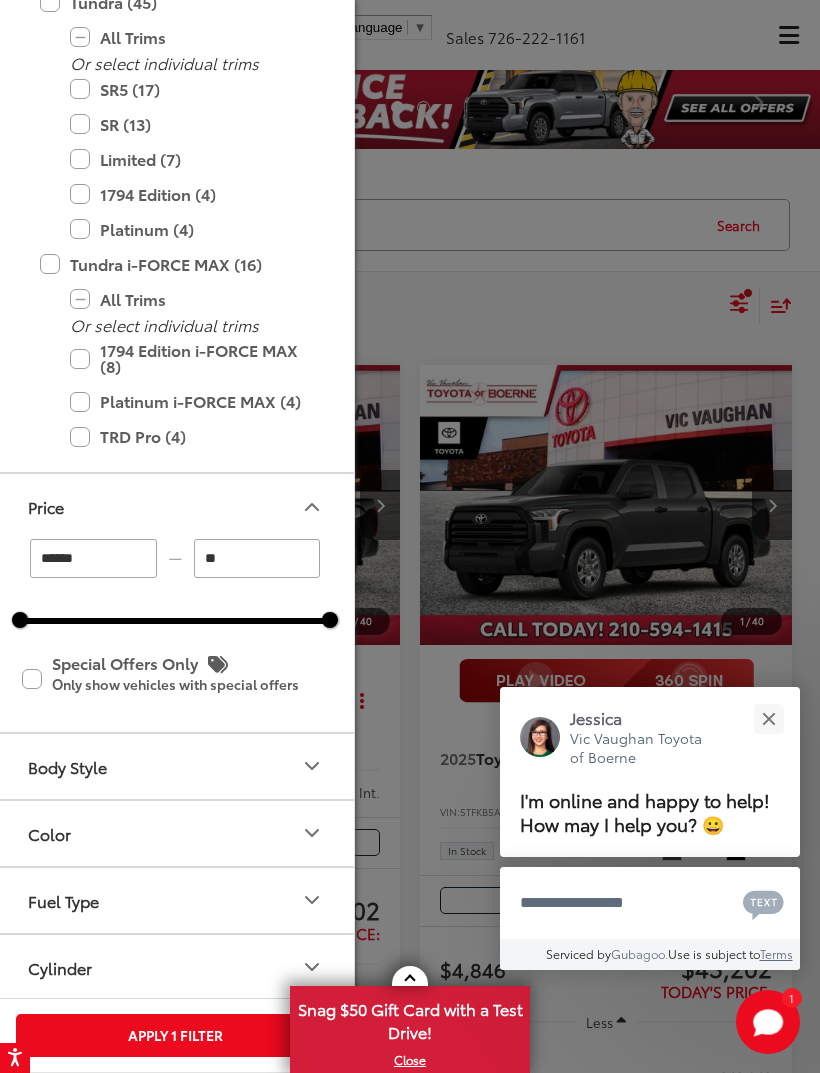 type on "*" 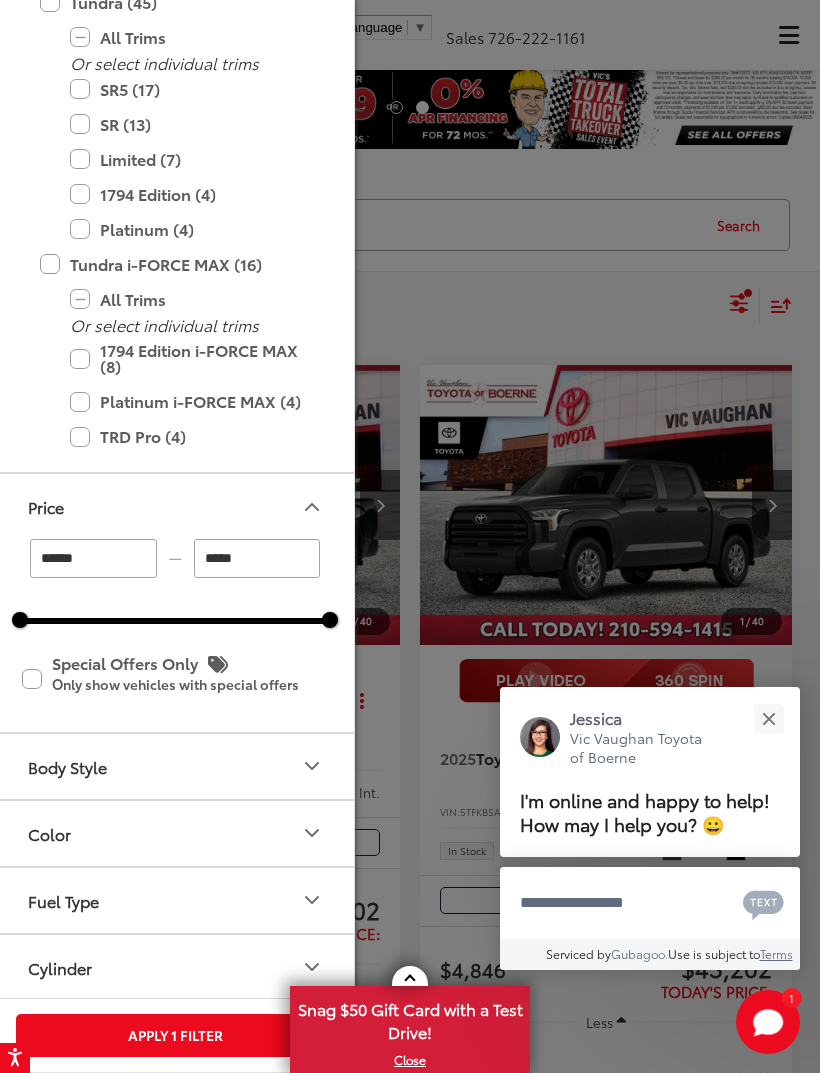 click at bounding box center (768, 718) 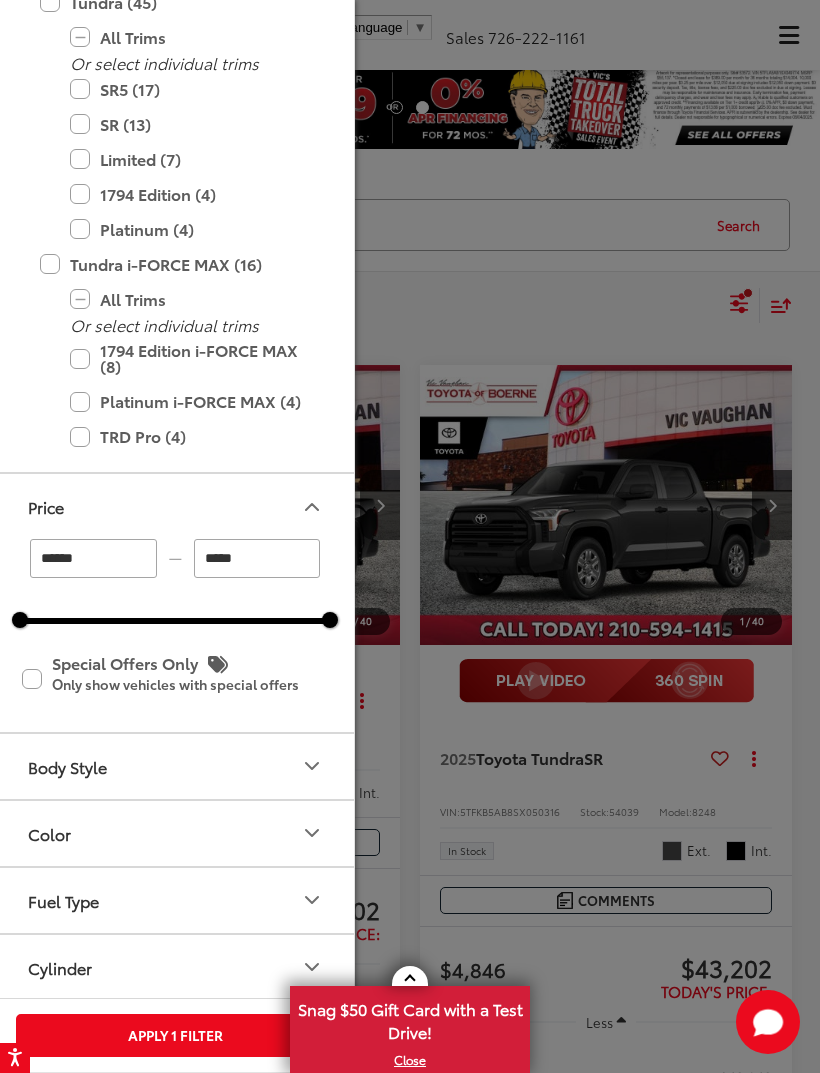 type on "******" 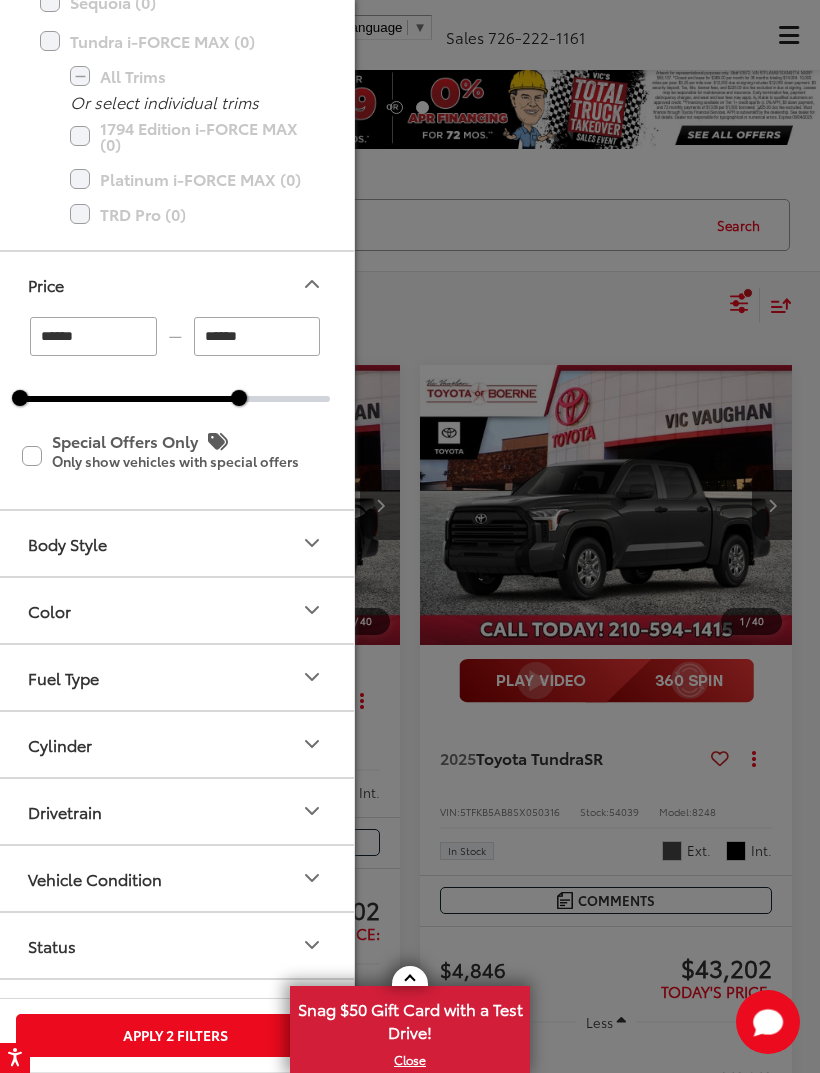 click 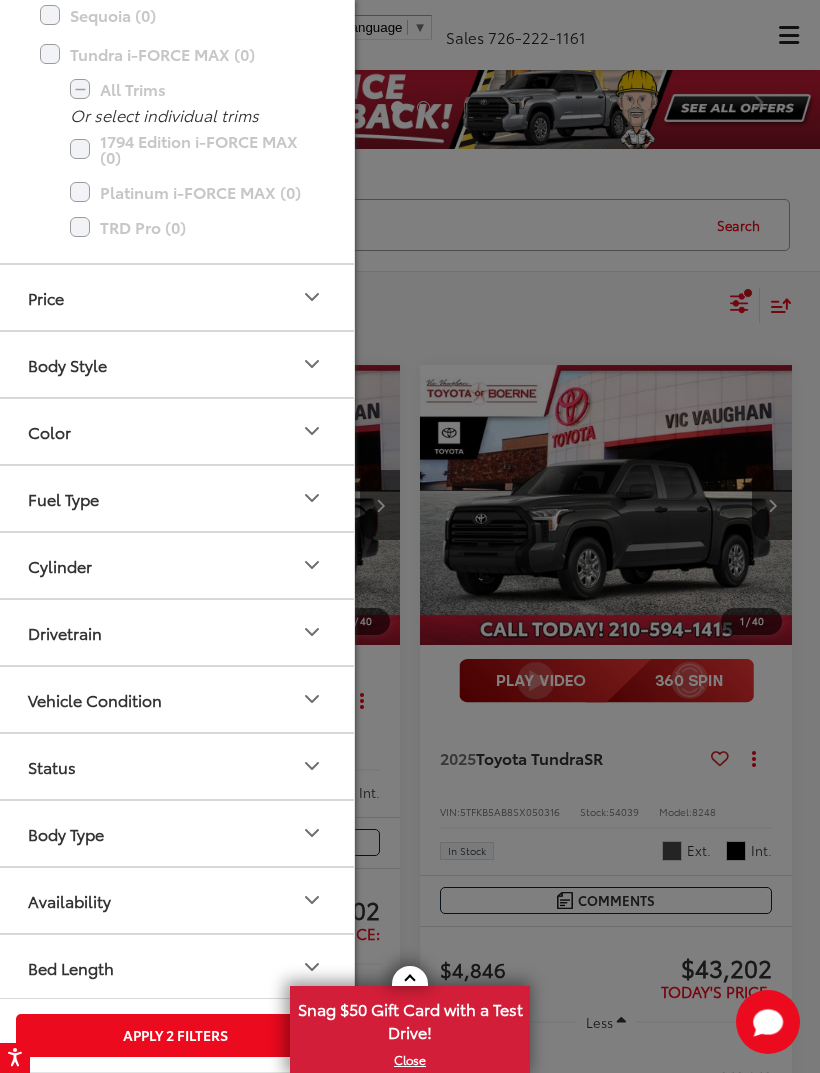 click 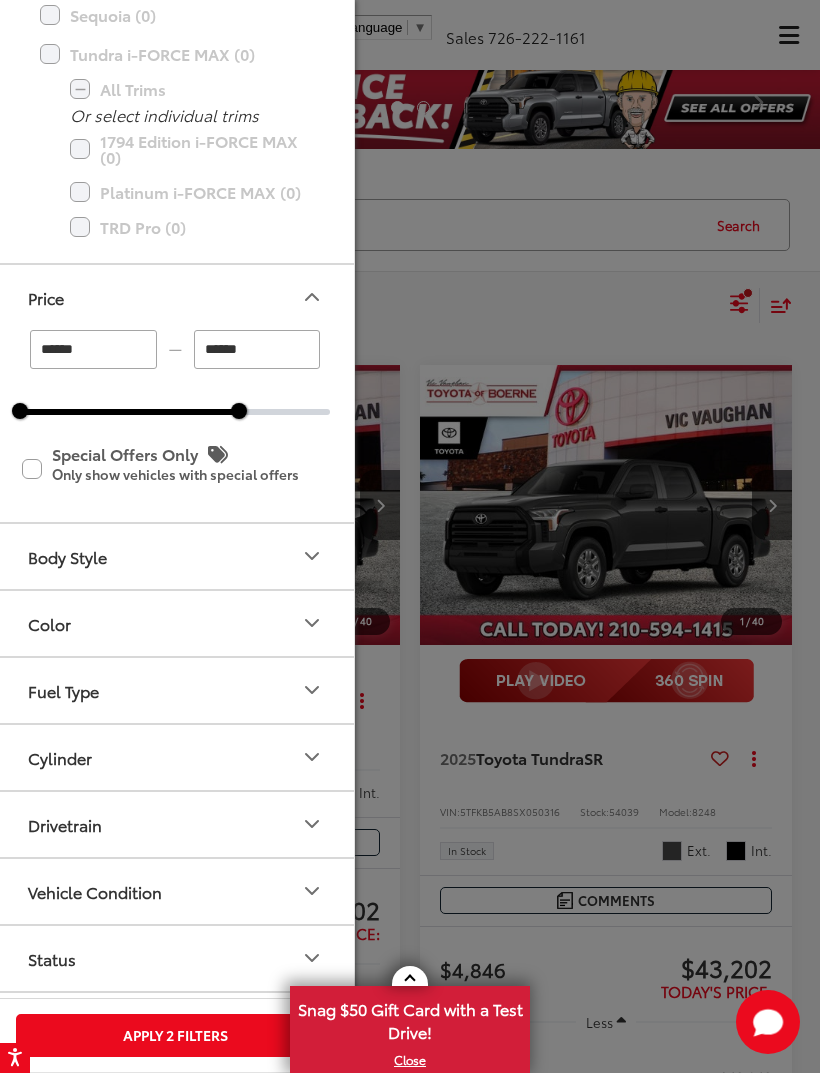 click 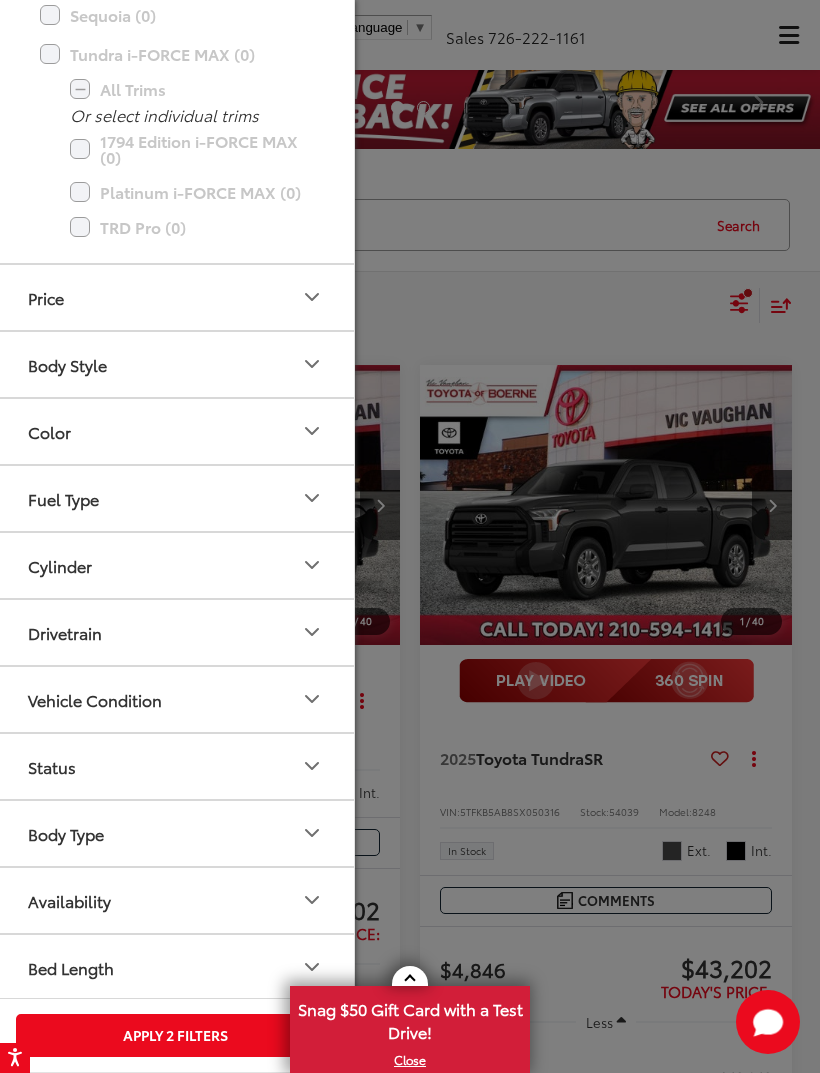 click on "Fuel Type" at bounding box center (176, 498) 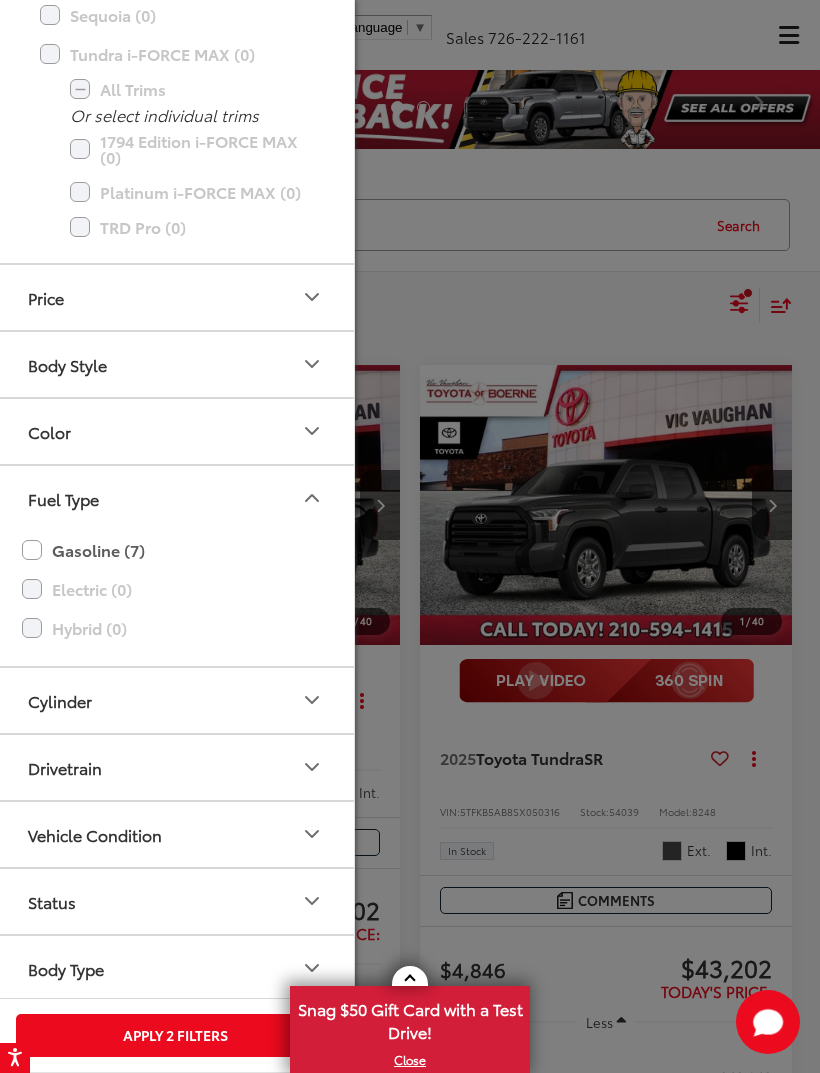 click on "Gasoline (7)" at bounding box center (175, 550) 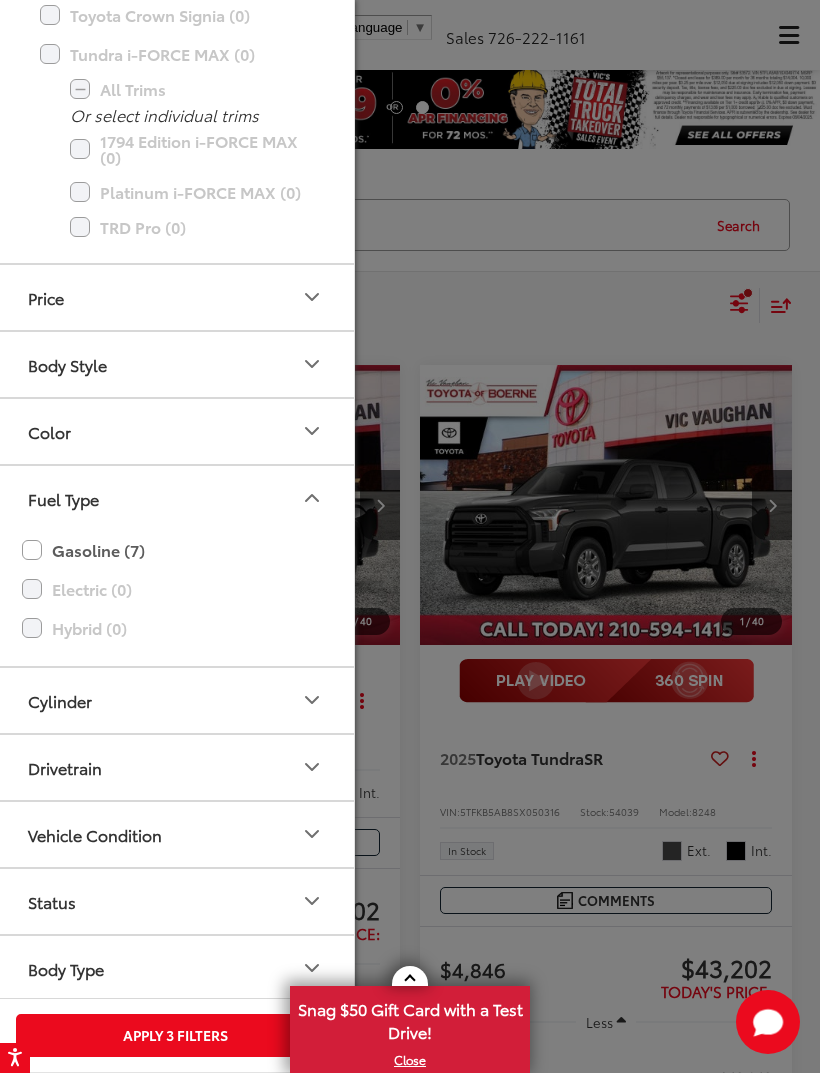 click 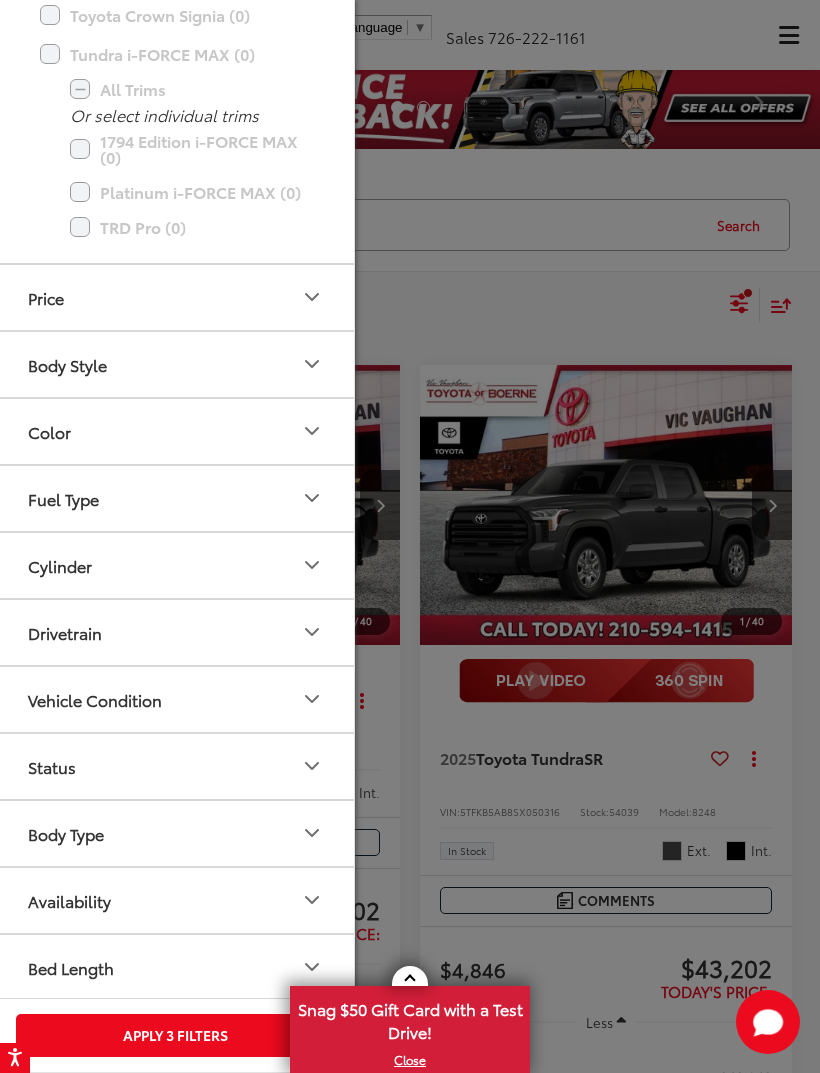 click 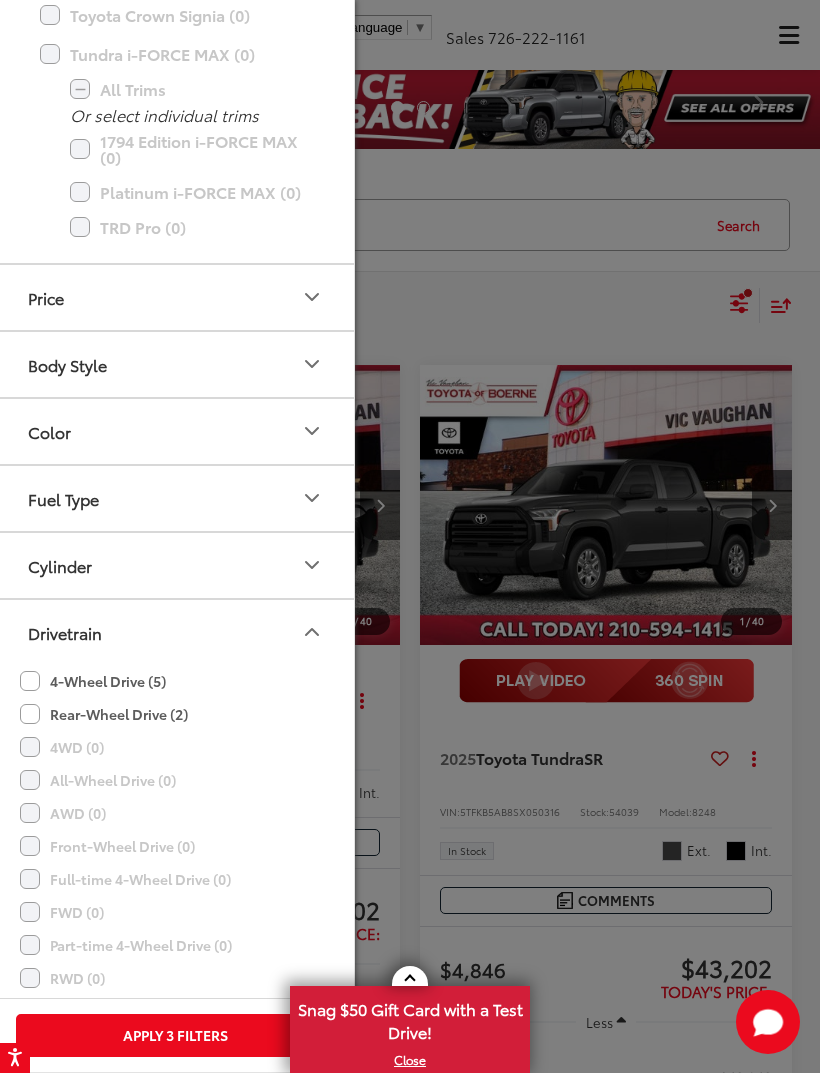 click on "4-Wheel Drive (5)" 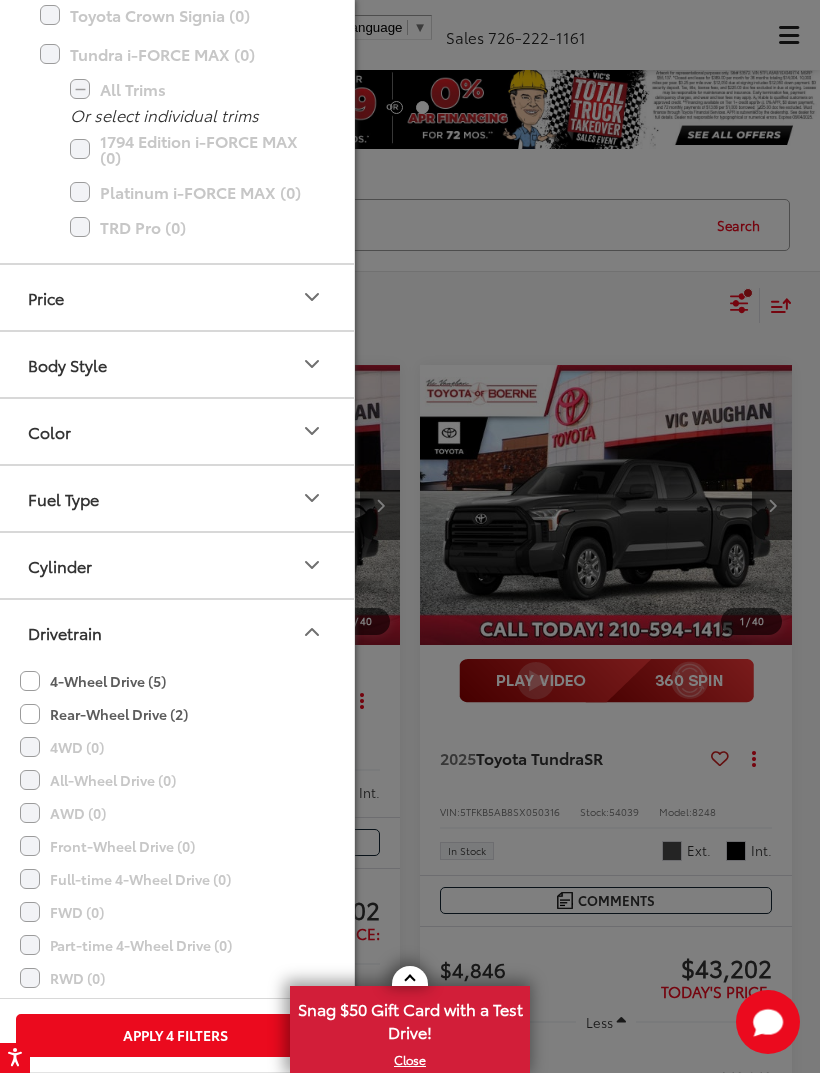 click 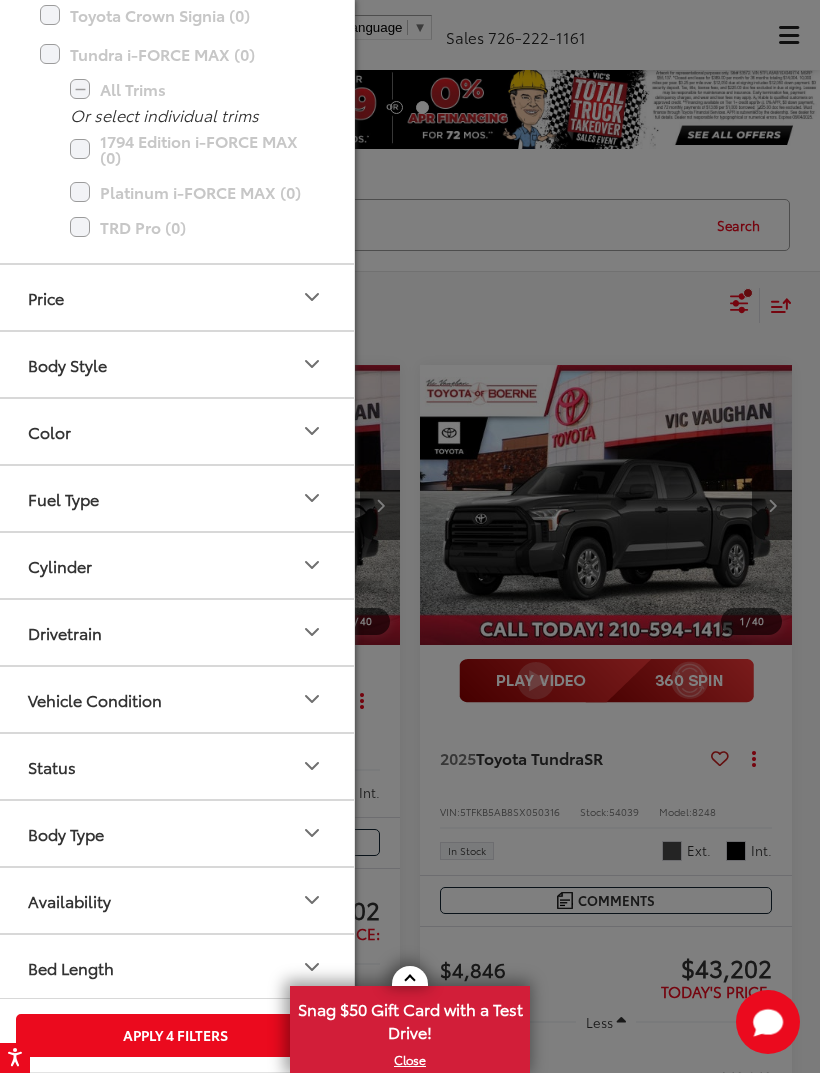click 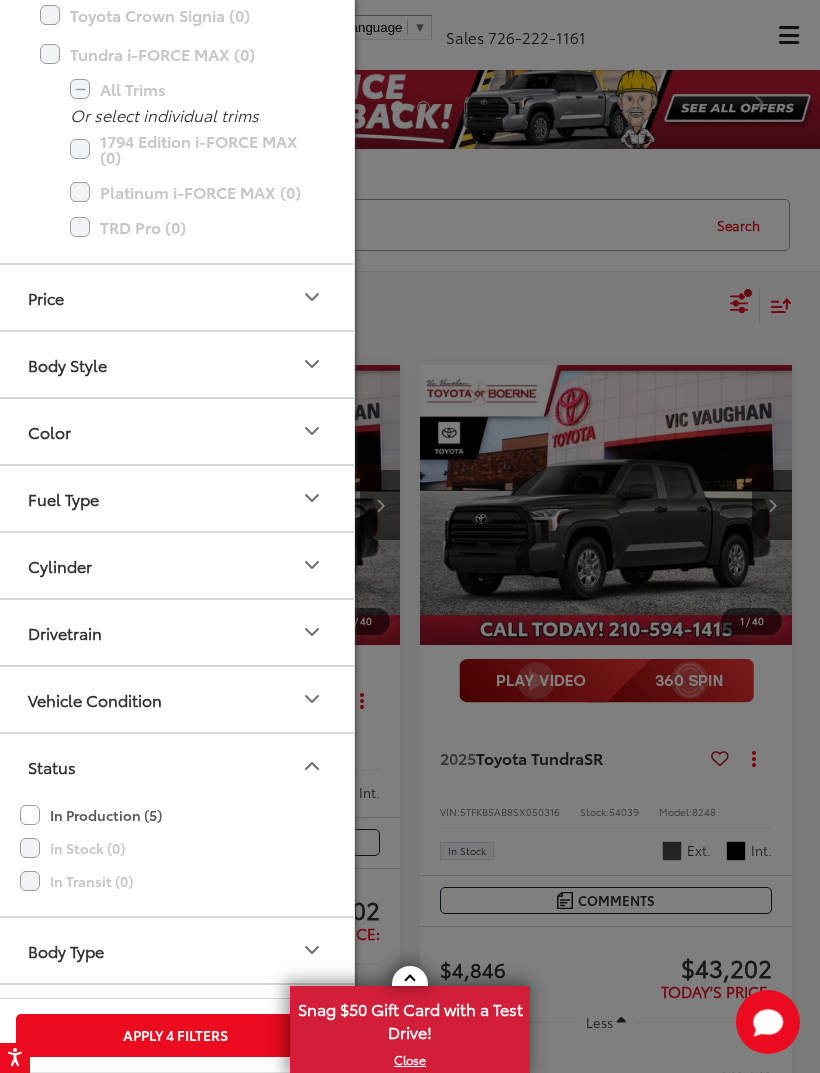 click on "Status" at bounding box center [176, 766] 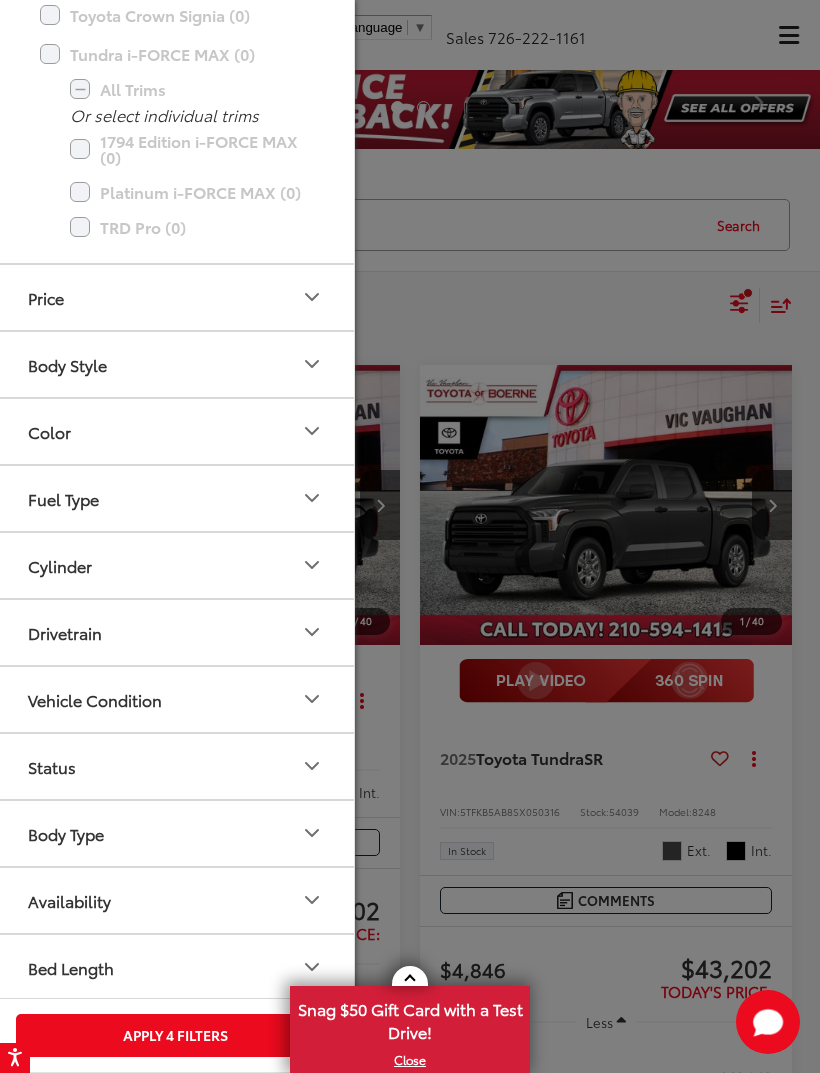 scroll, scrollTop: 64, scrollLeft: 0, axis: vertical 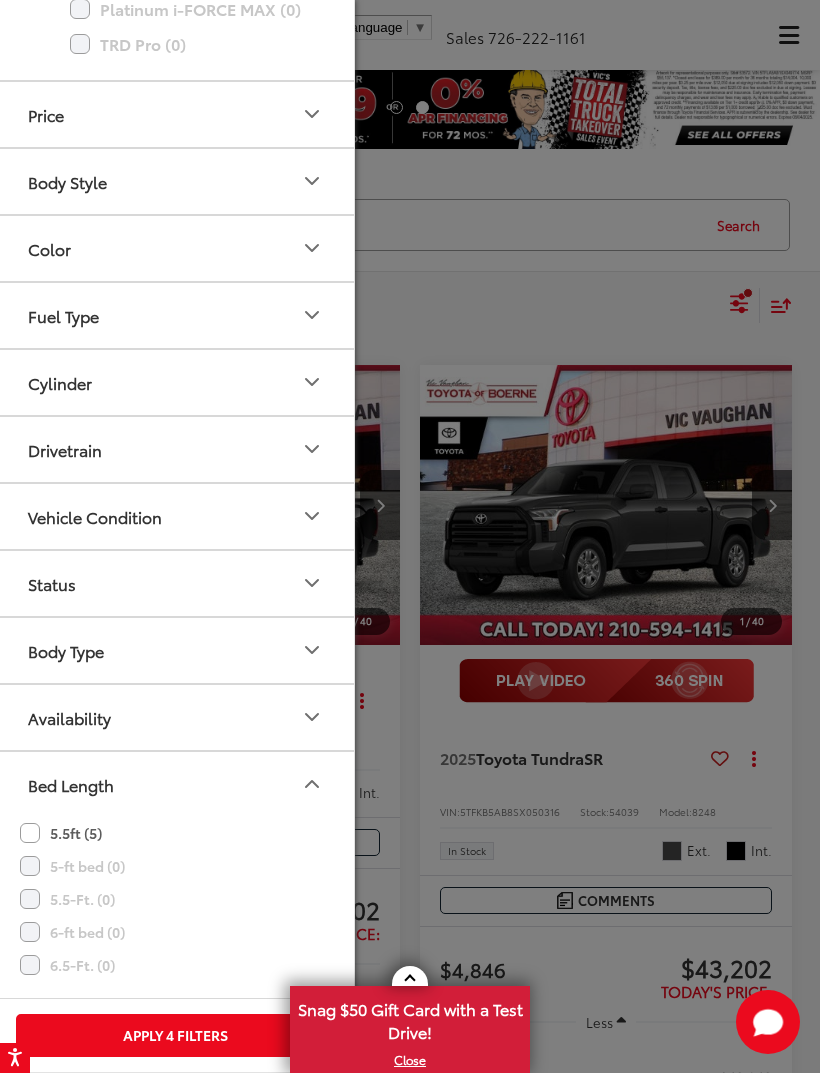click on "5.5ft (5)" 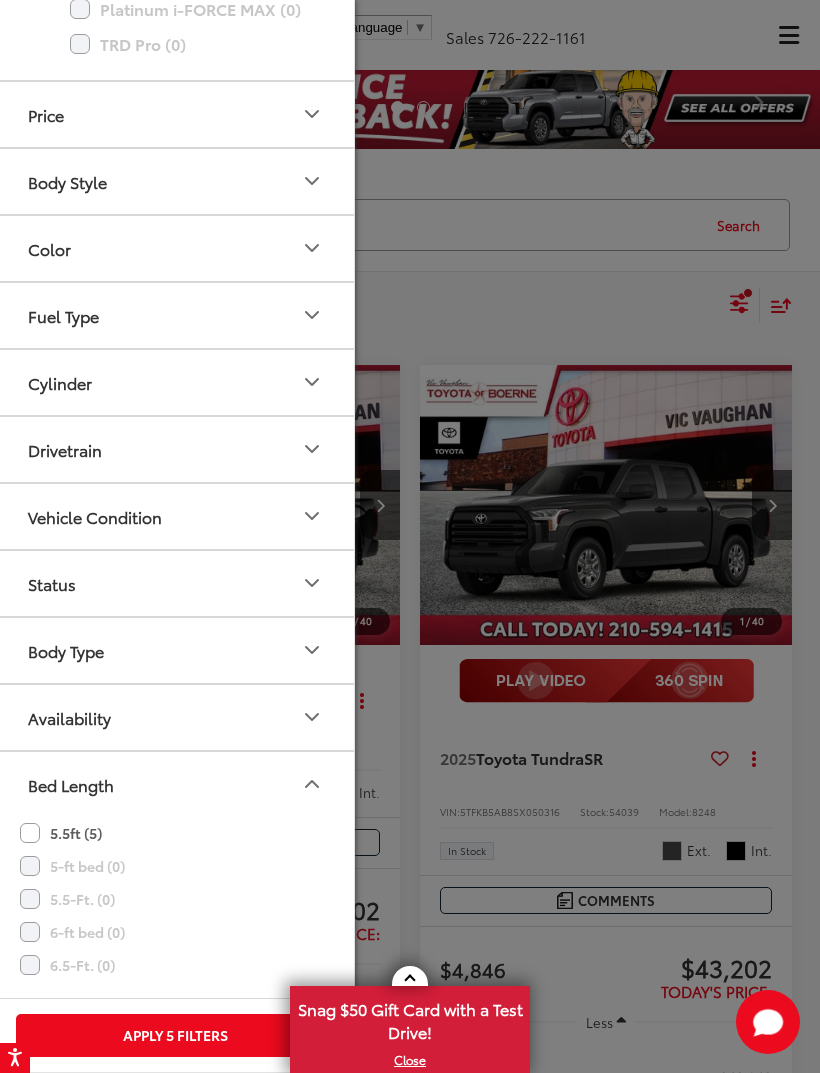 click on "Bed Length" at bounding box center (176, 784) 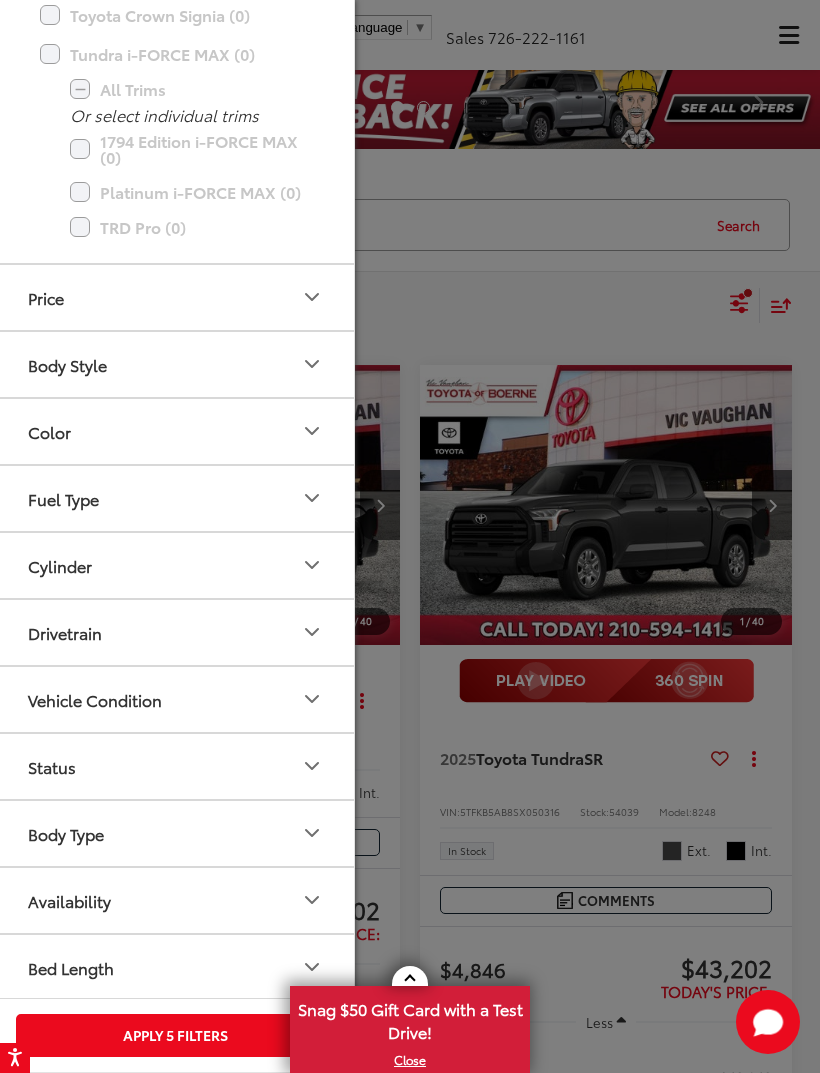 click 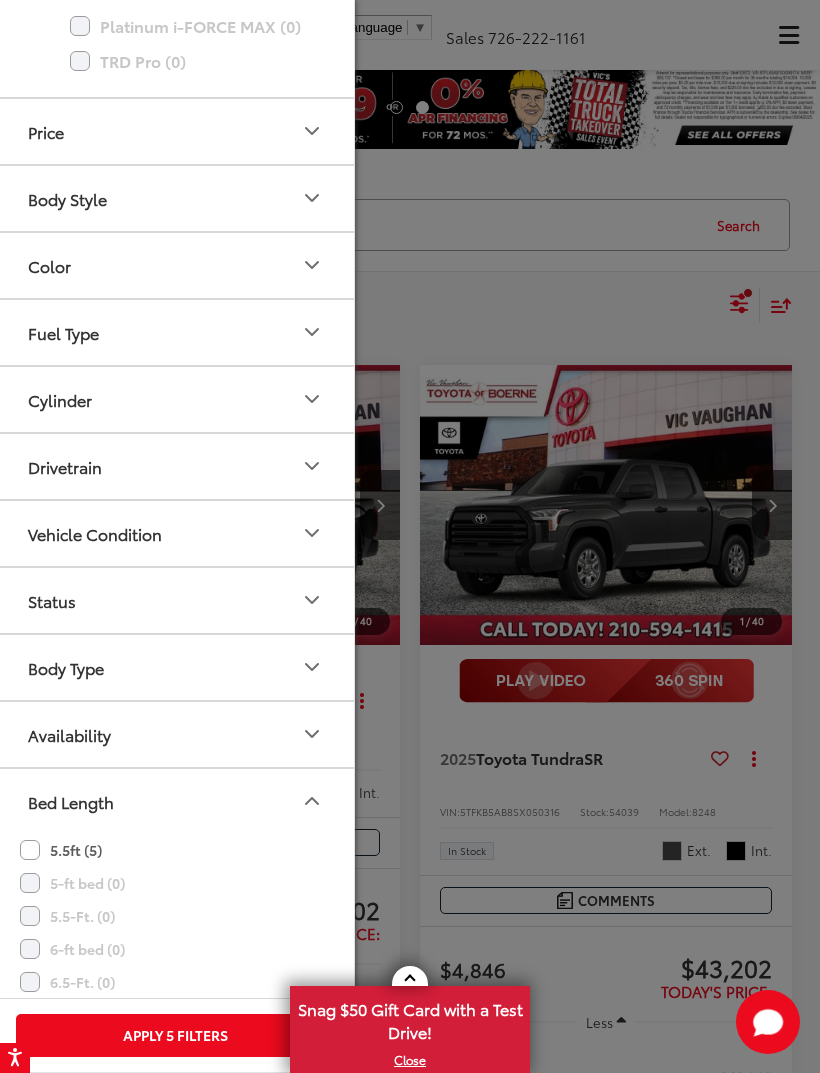 click 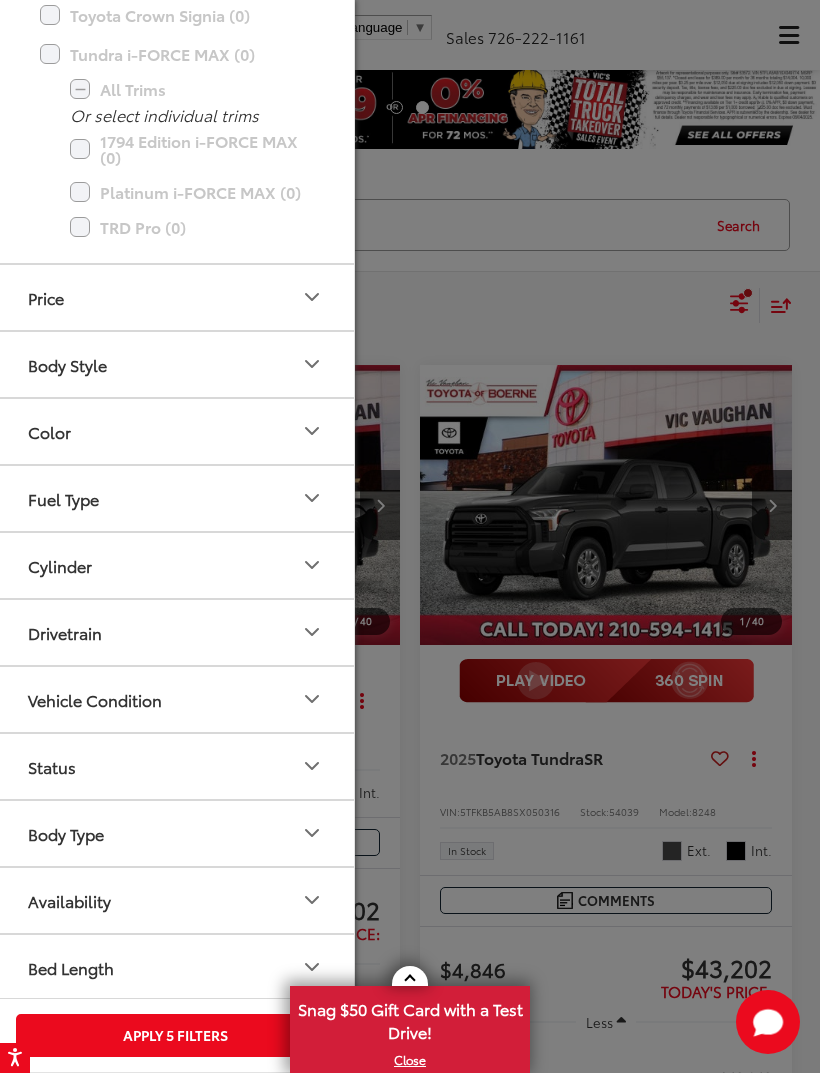 click 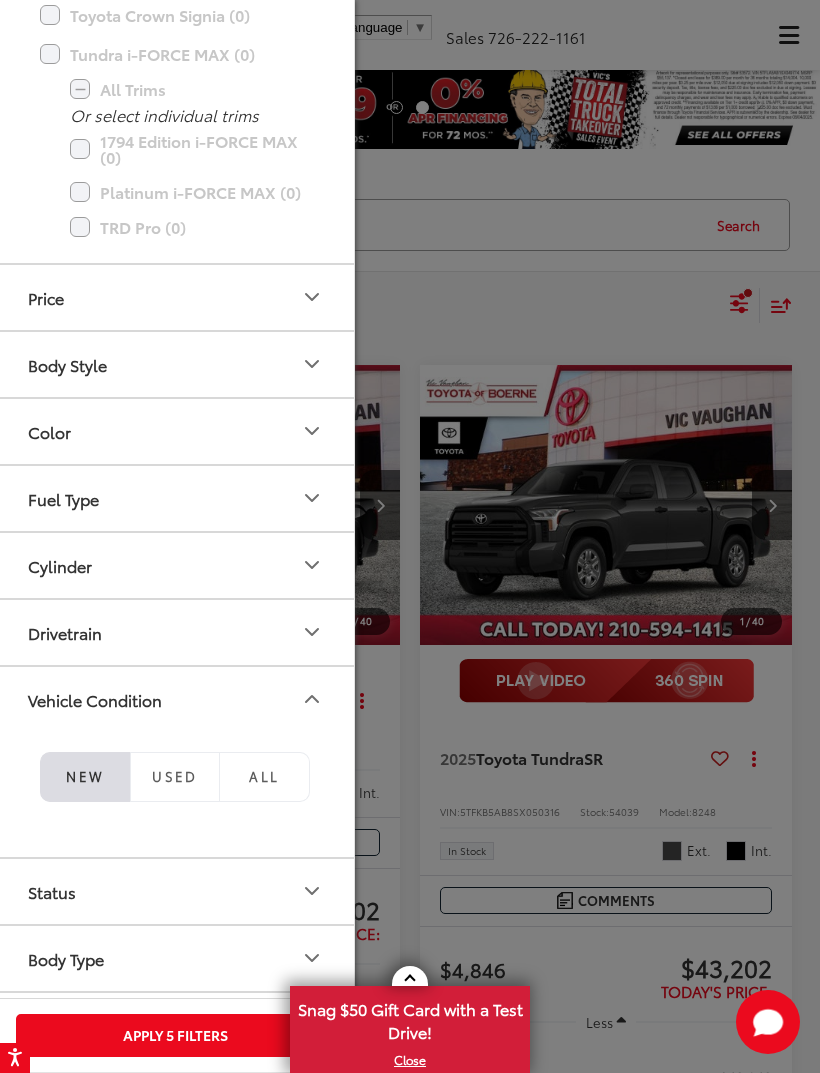 click 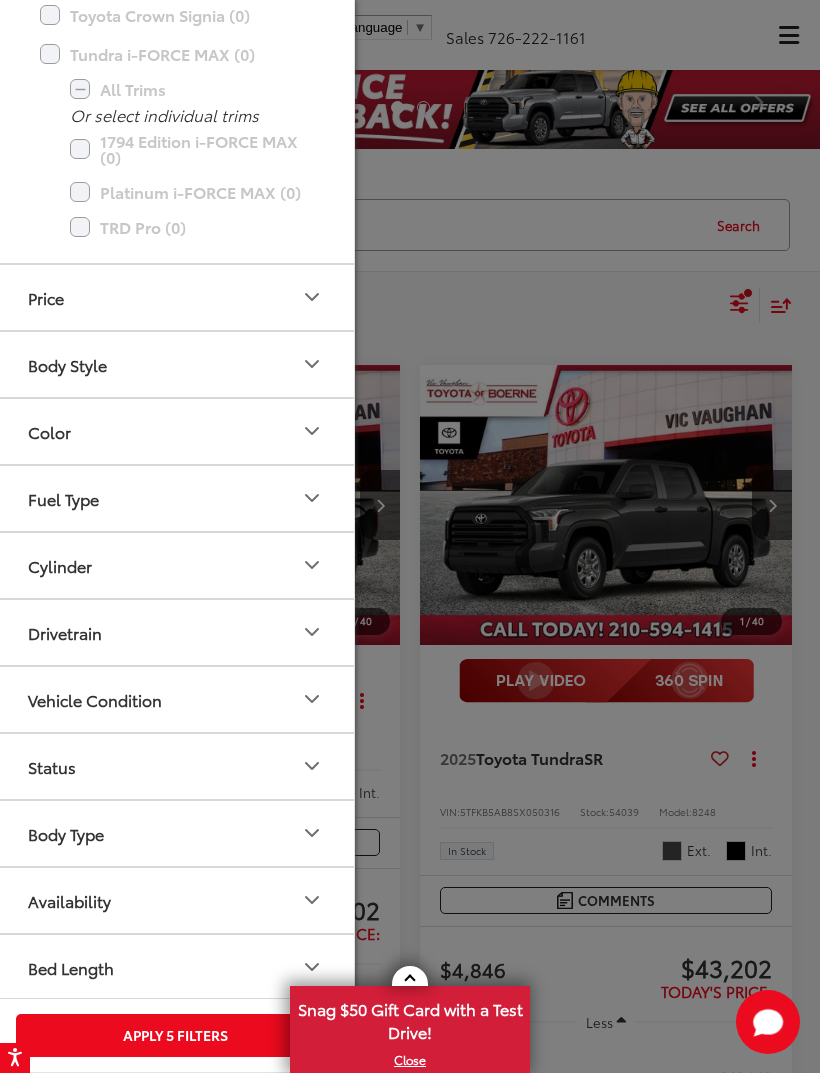 click on "Body Type" at bounding box center (176, 833) 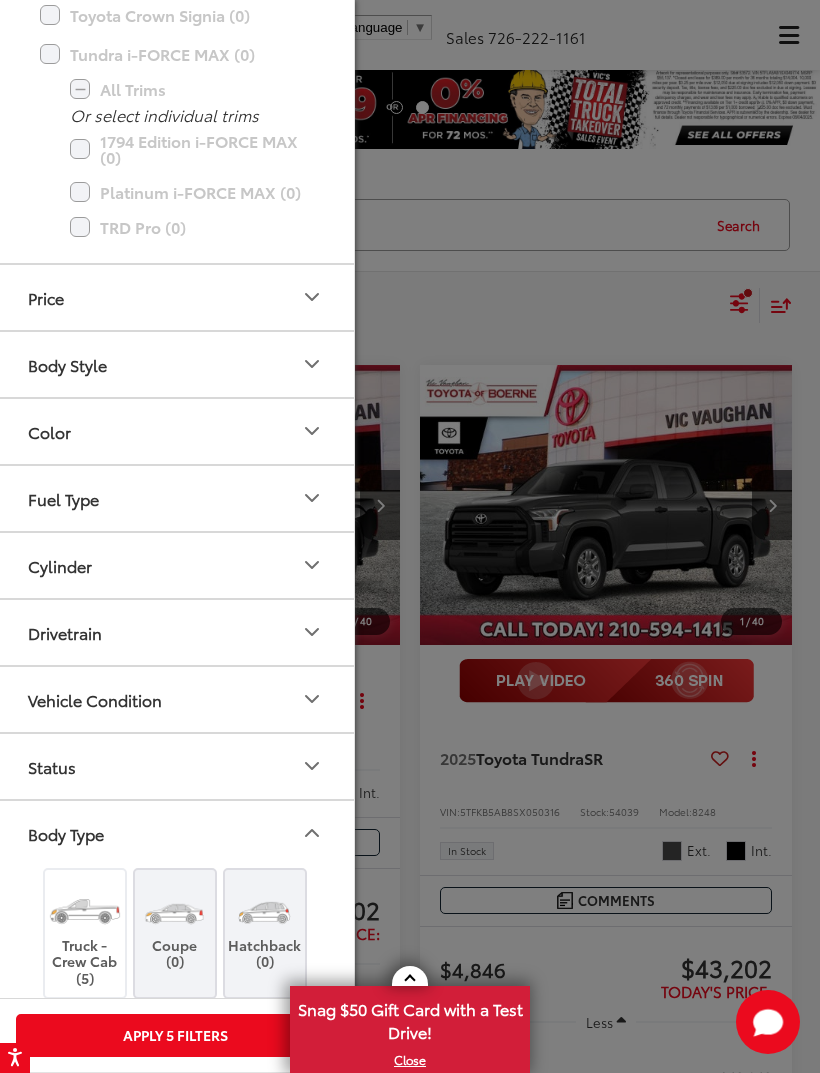 click 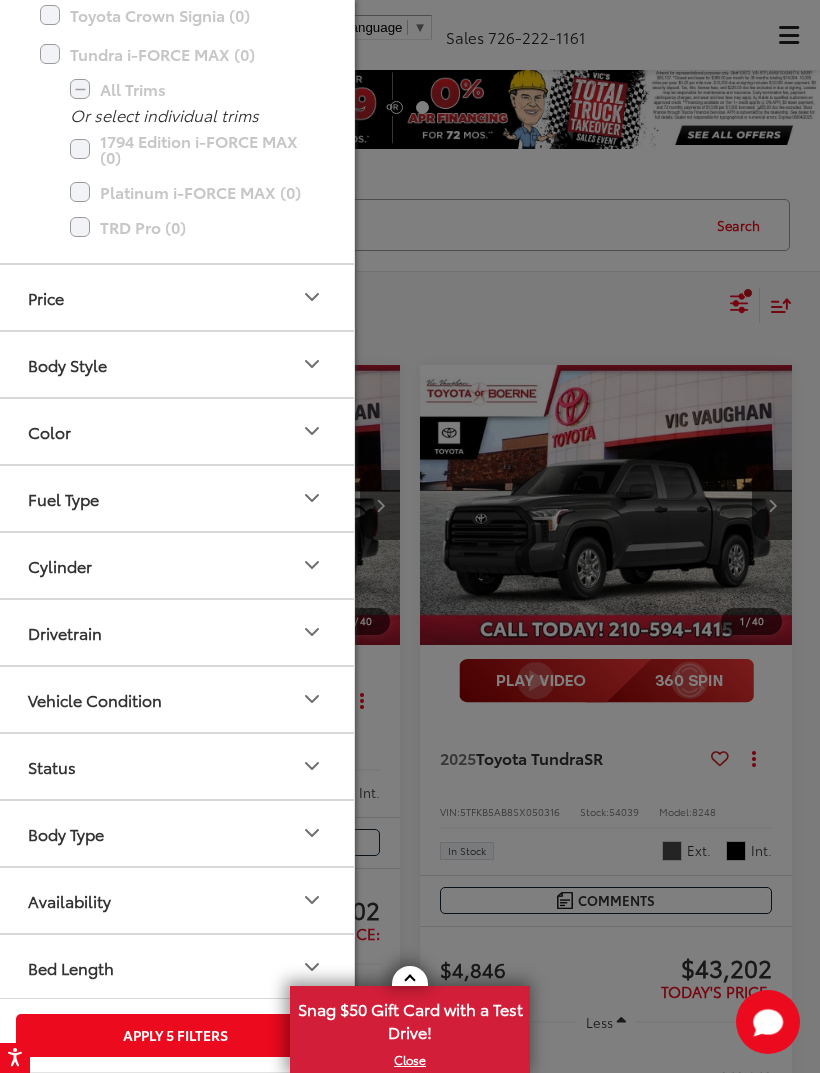 click 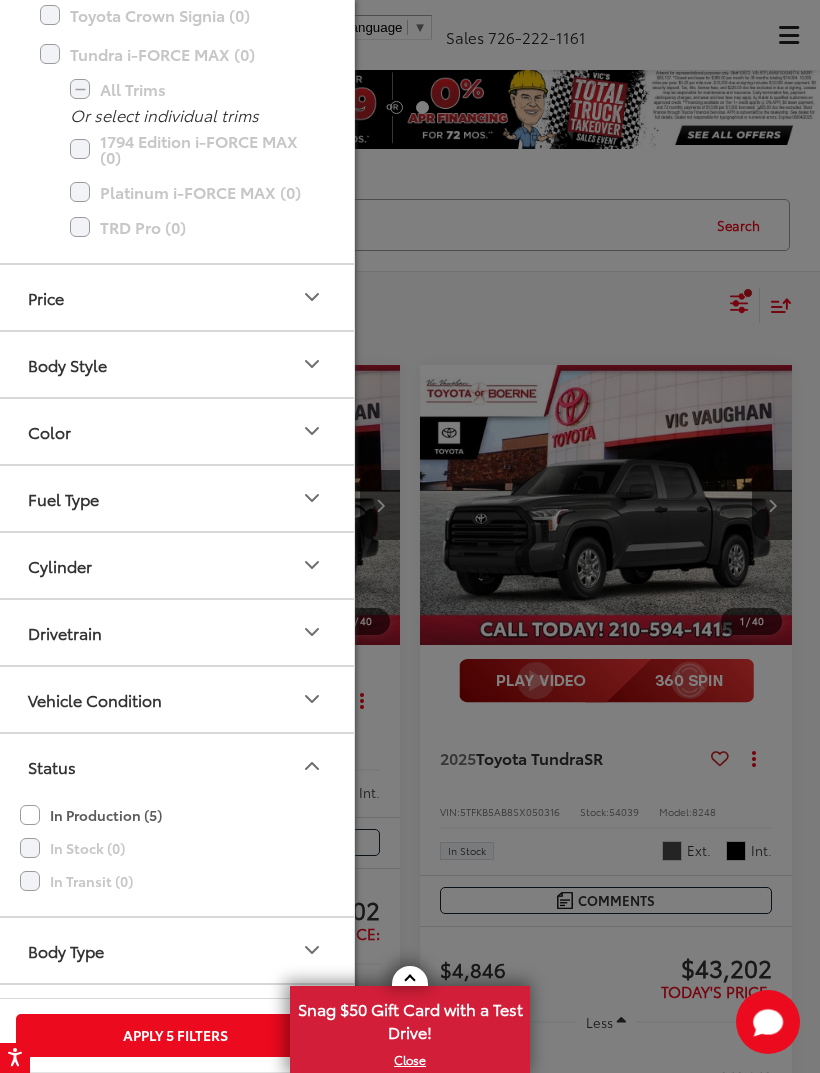 click on "Status" at bounding box center (176, 766) 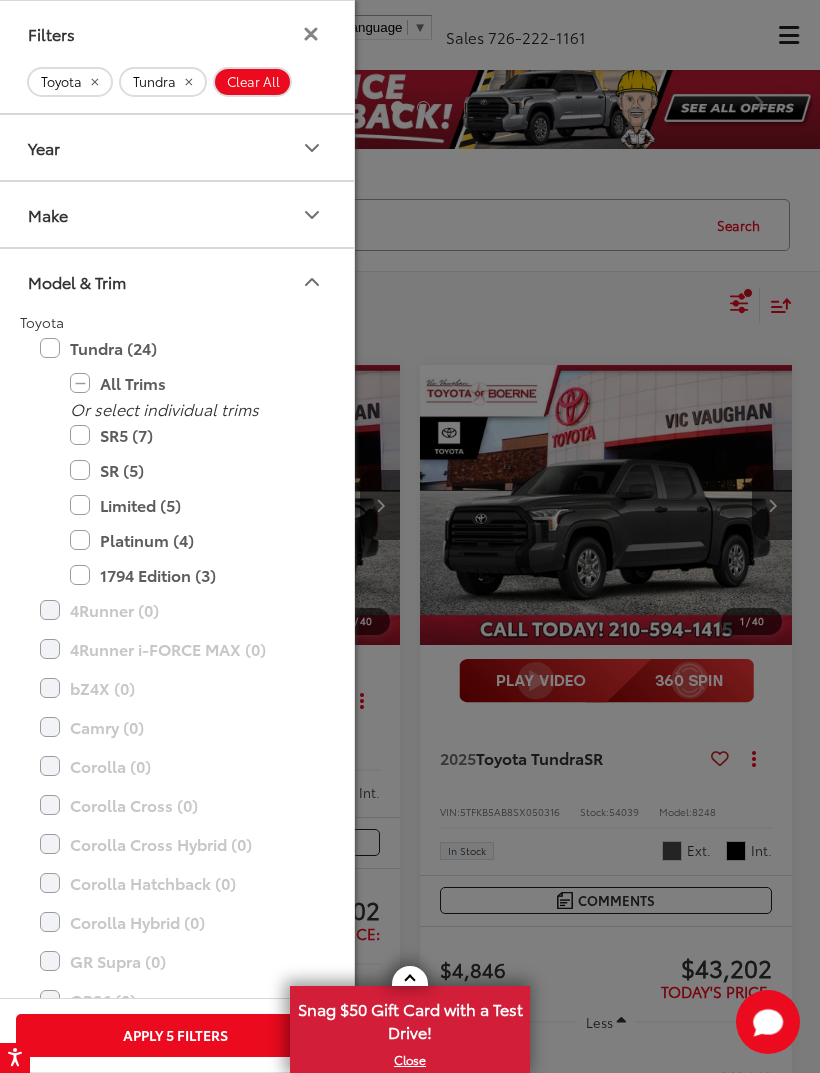 scroll, scrollTop: 0, scrollLeft: 0, axis: both 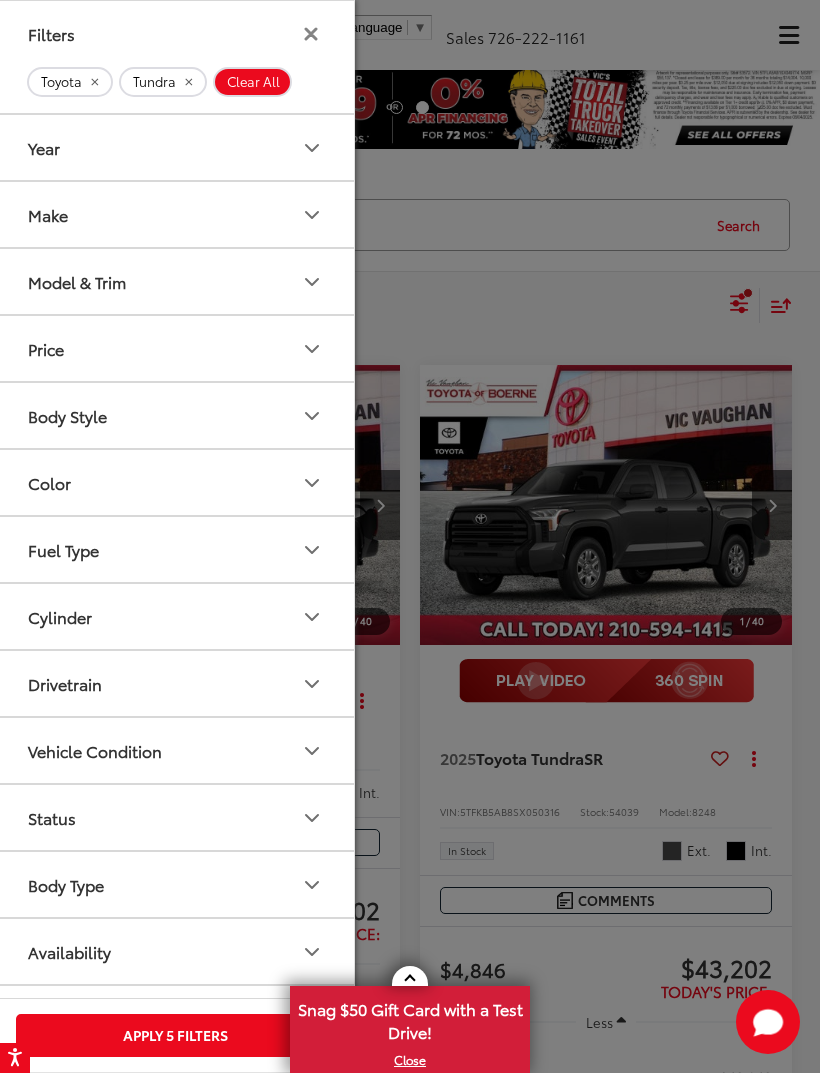 click on "Filters" at bounding box center [176, 33] 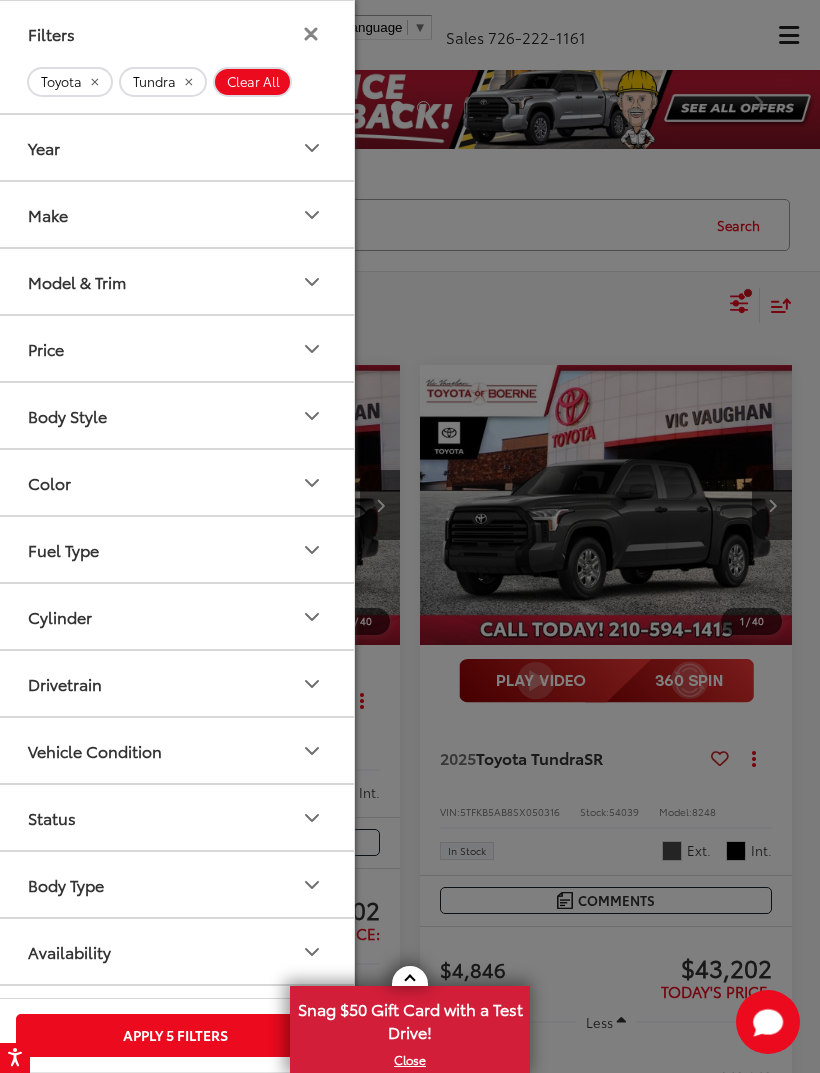 click on "Filters" at bounding box center (176, 33) 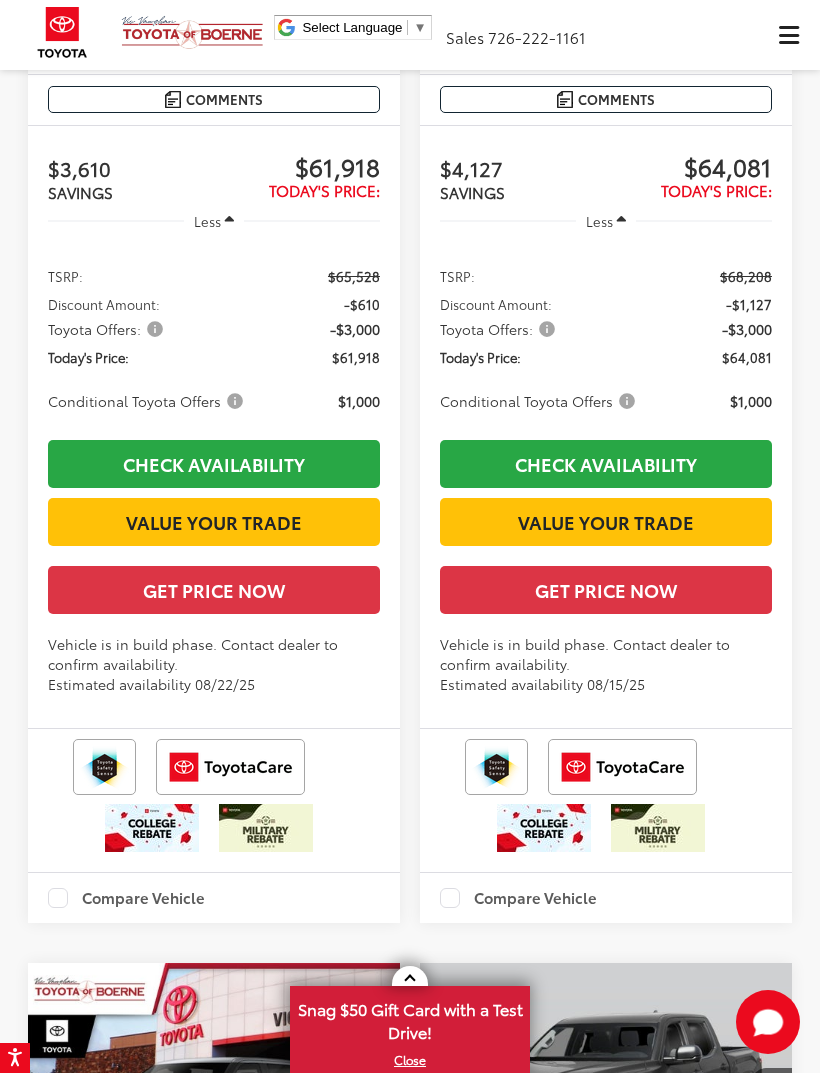 scroll, scrollTop: 587, scrollLeft: 0, axis: vertical 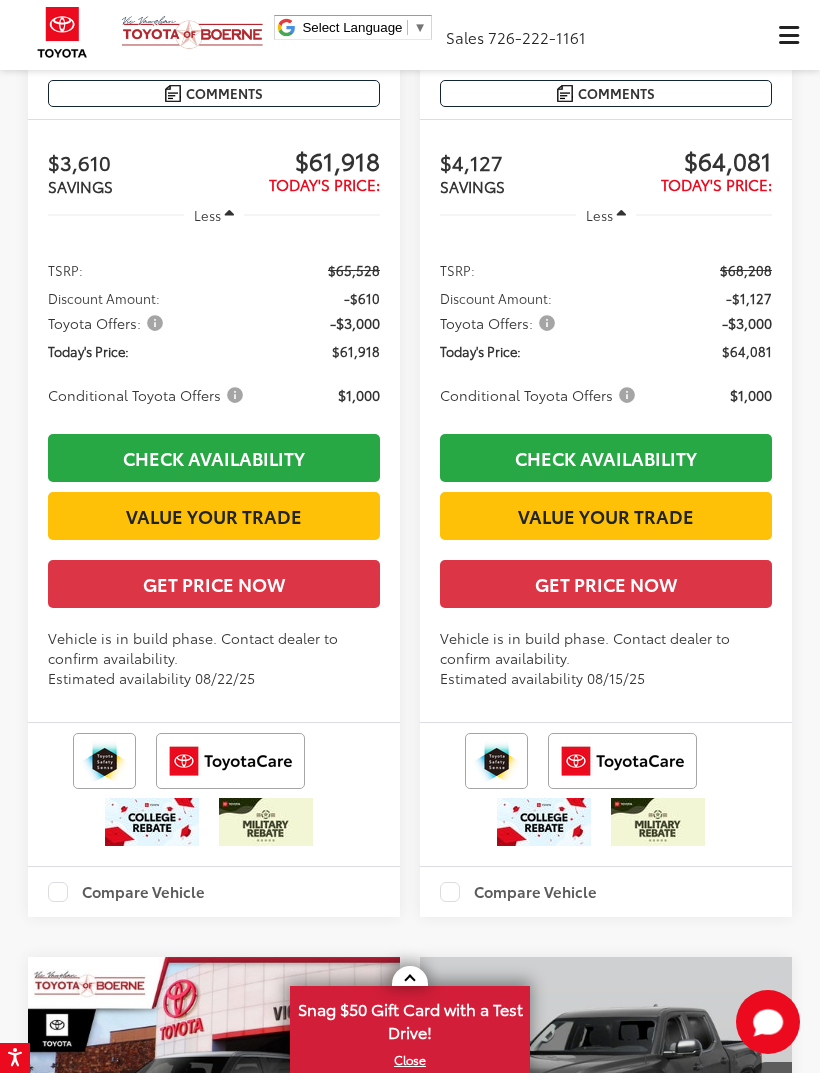 click on "Compare Vehicle" at bounding box center (518, 892) 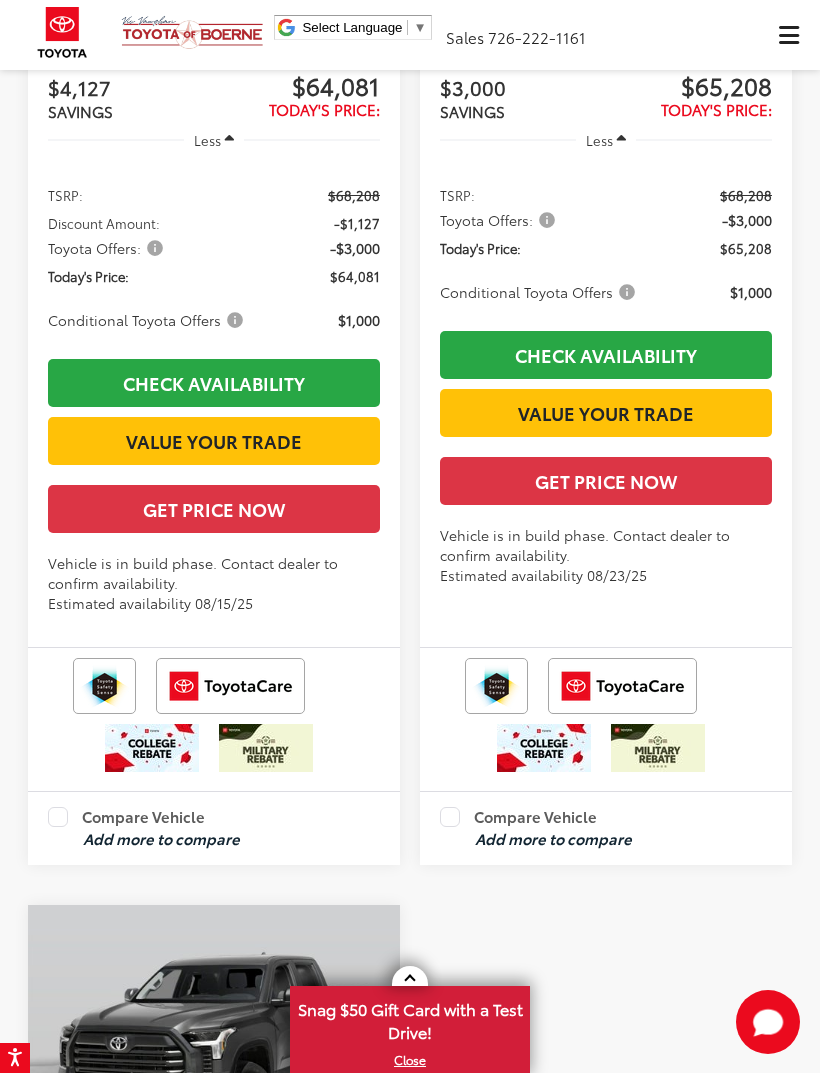 scroll, scrollTop: 2034, scrollLeft: 0, axis: vertical 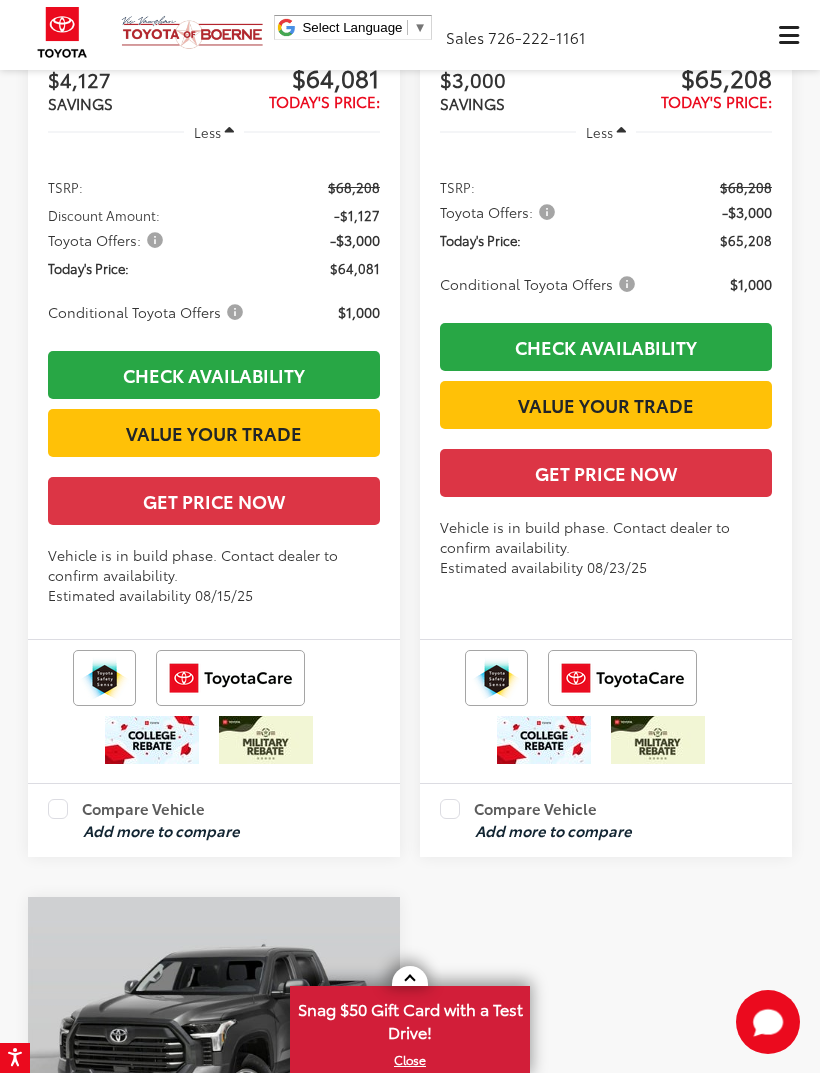 click on "Compare Vehicle" at bounding box center [126, 809] 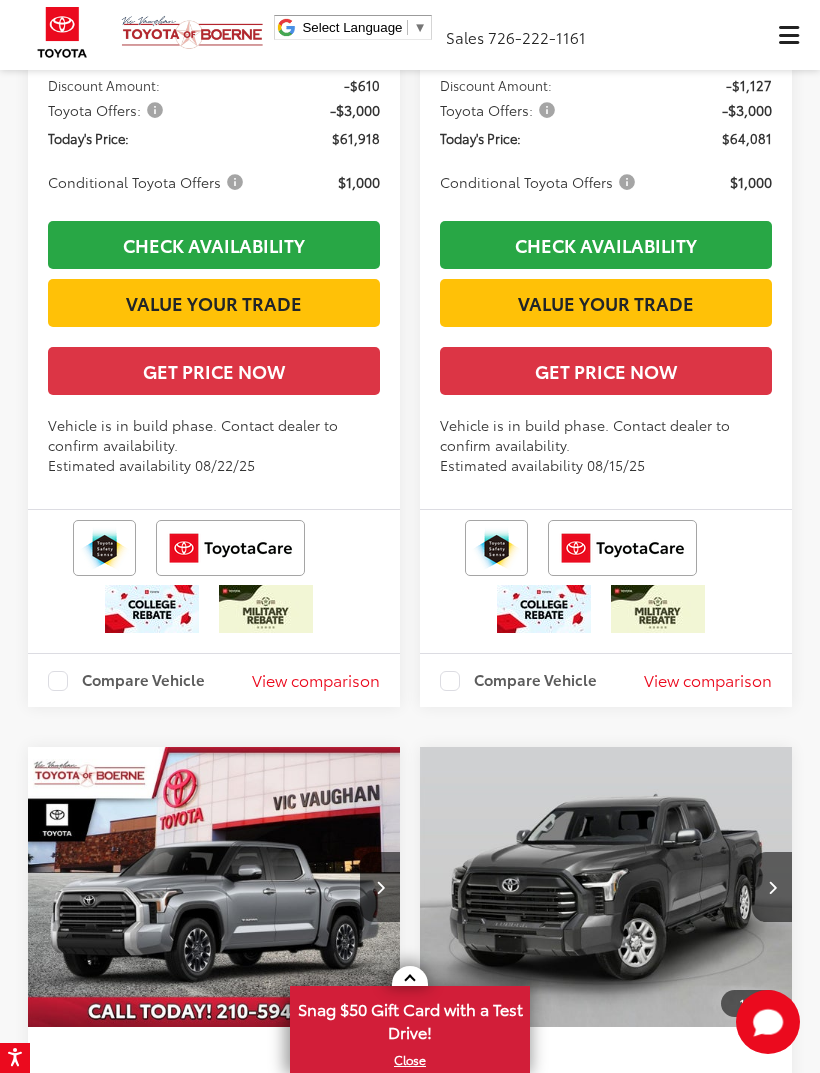 scroll, scrollTop: 803, scrollLeft: 0, axis: vertical 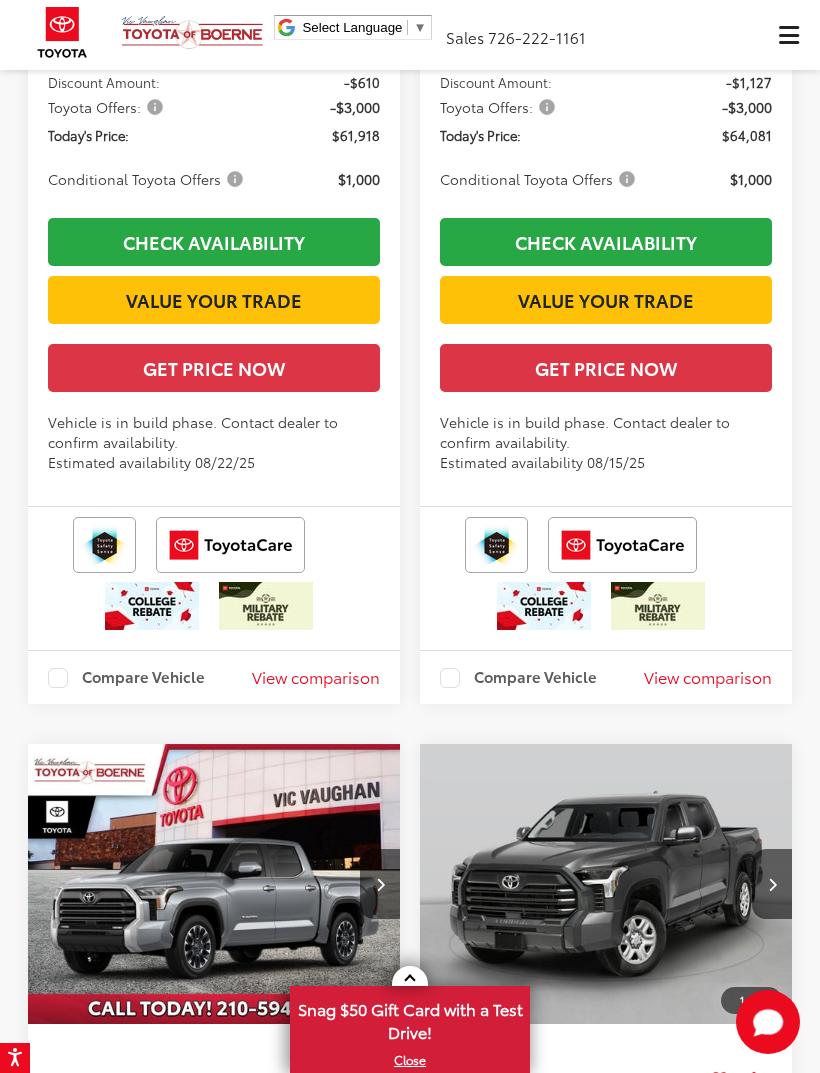 click on "View comparison" at bounding box center (708, 677) 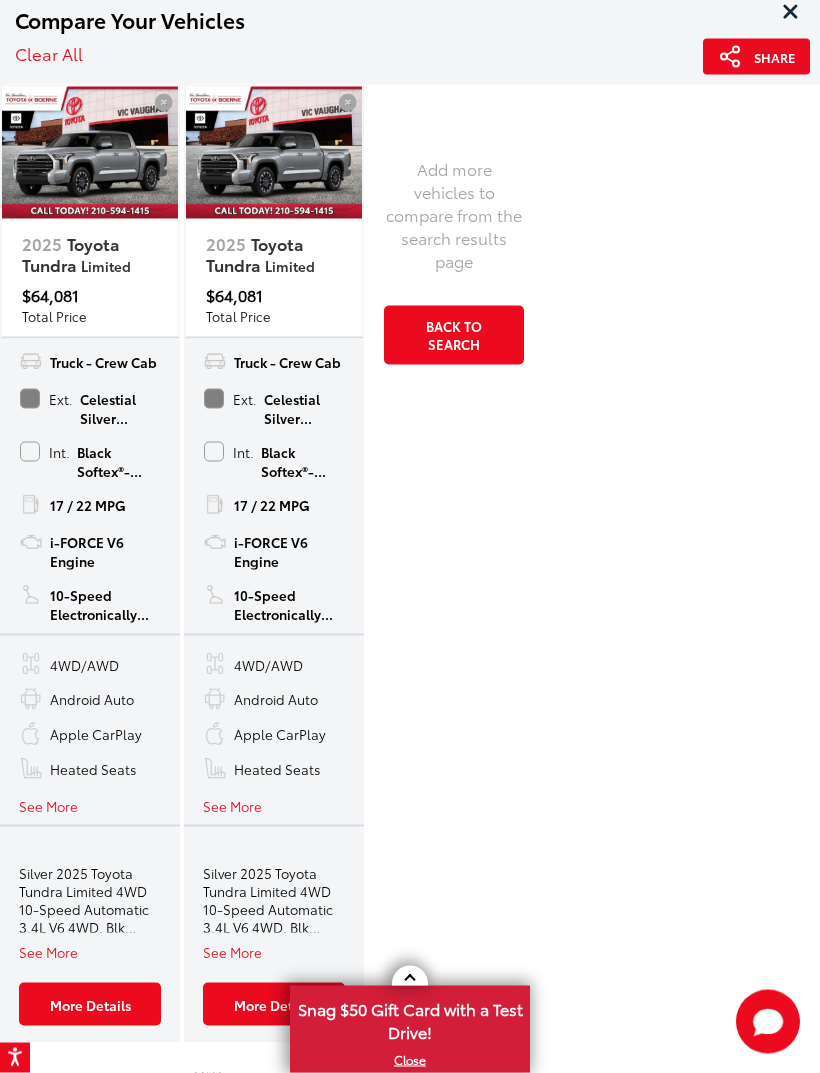 scroll, scrollTop: 1086, scrollLeft: 0, axis: vertical 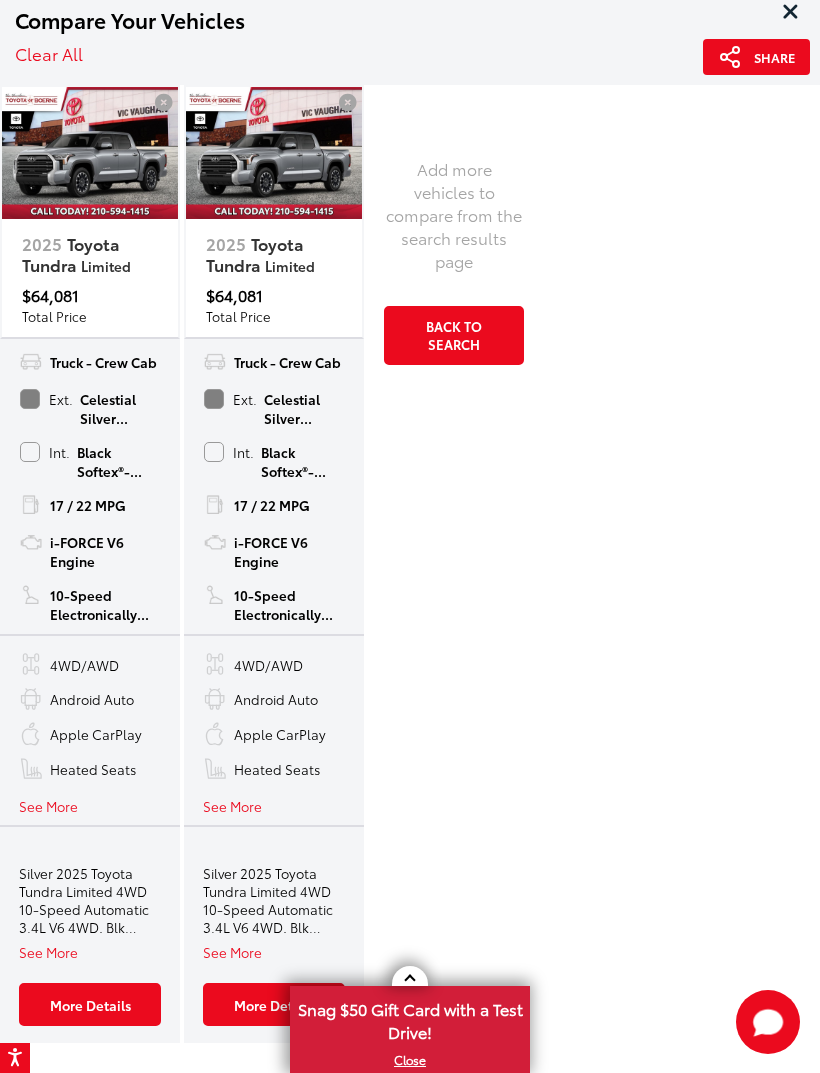 click on "See More" at bounding box center [232, 951] 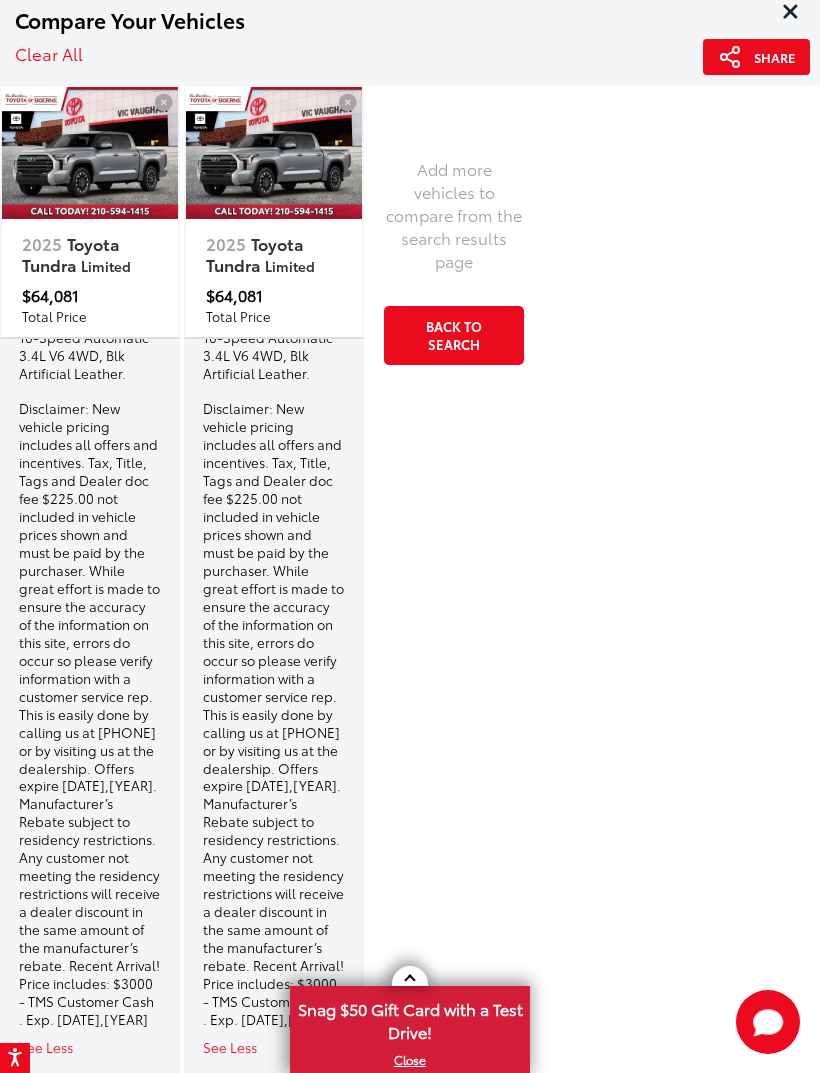 scroll, scrollTop: 571, scrollLeft: 0, axis: vertical 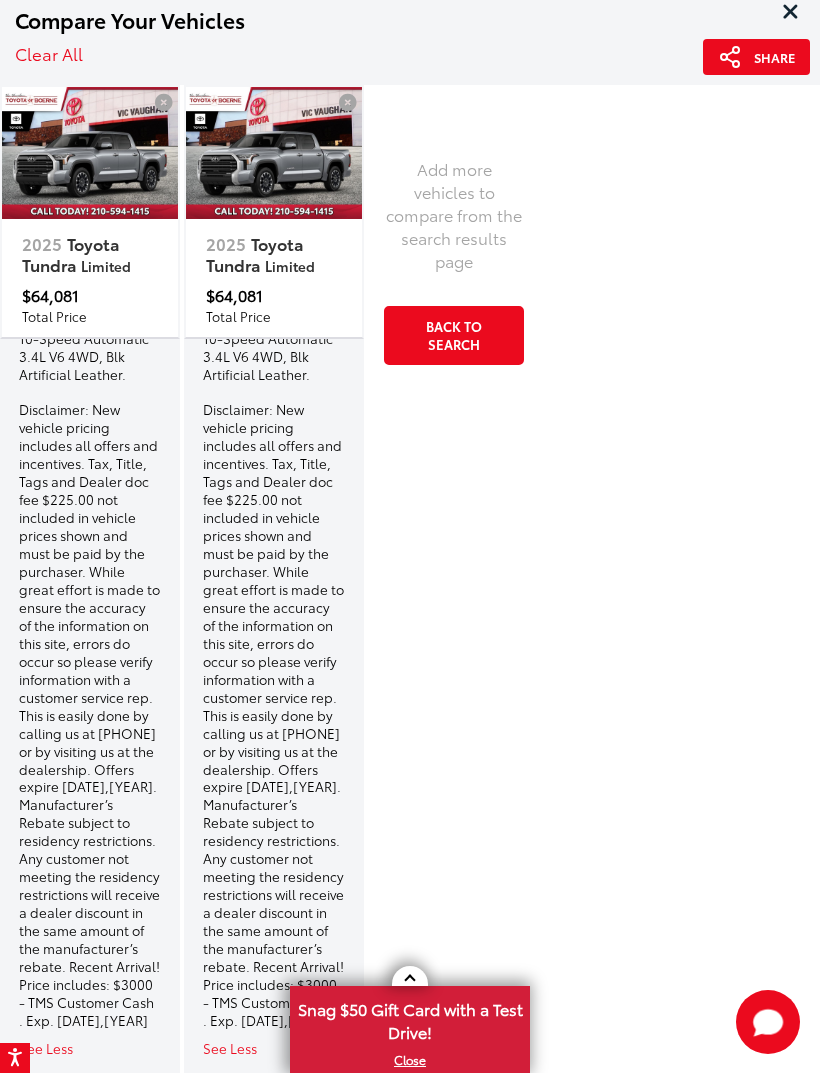 click on "More Details" at bounding box center [89, 1100] 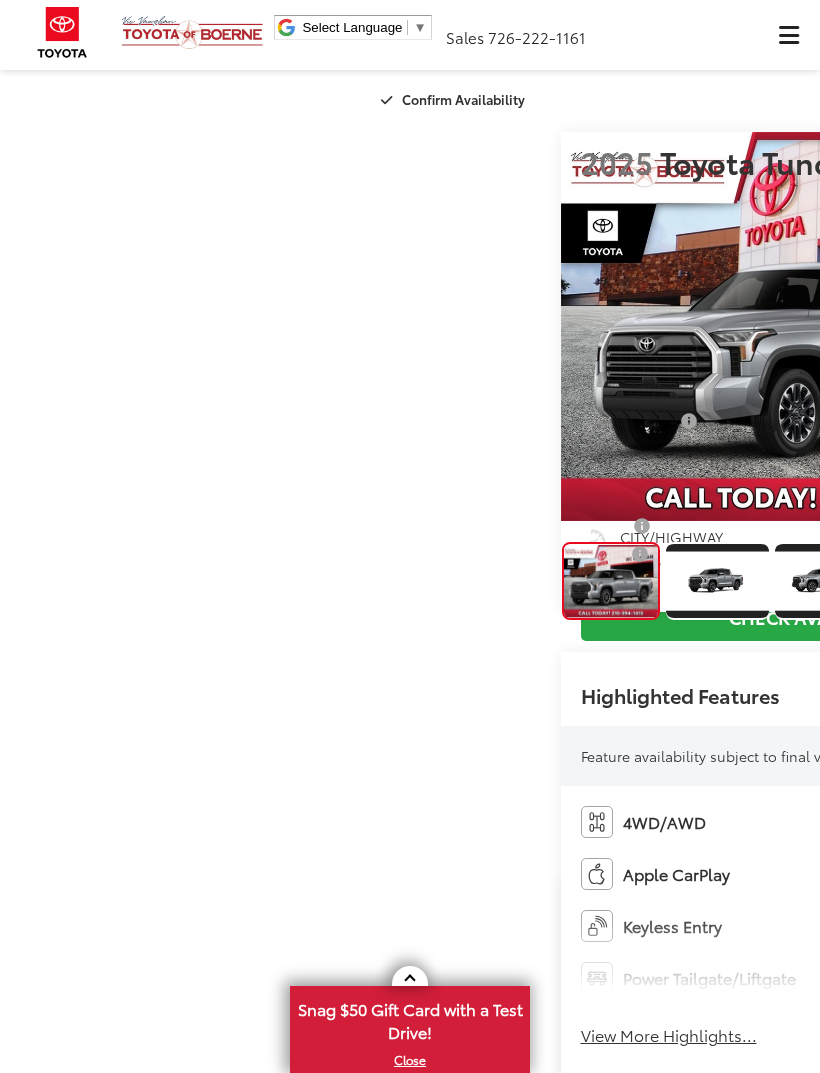 scroll, scrollTop: 429, scrollLeft: 0, axis: vertical 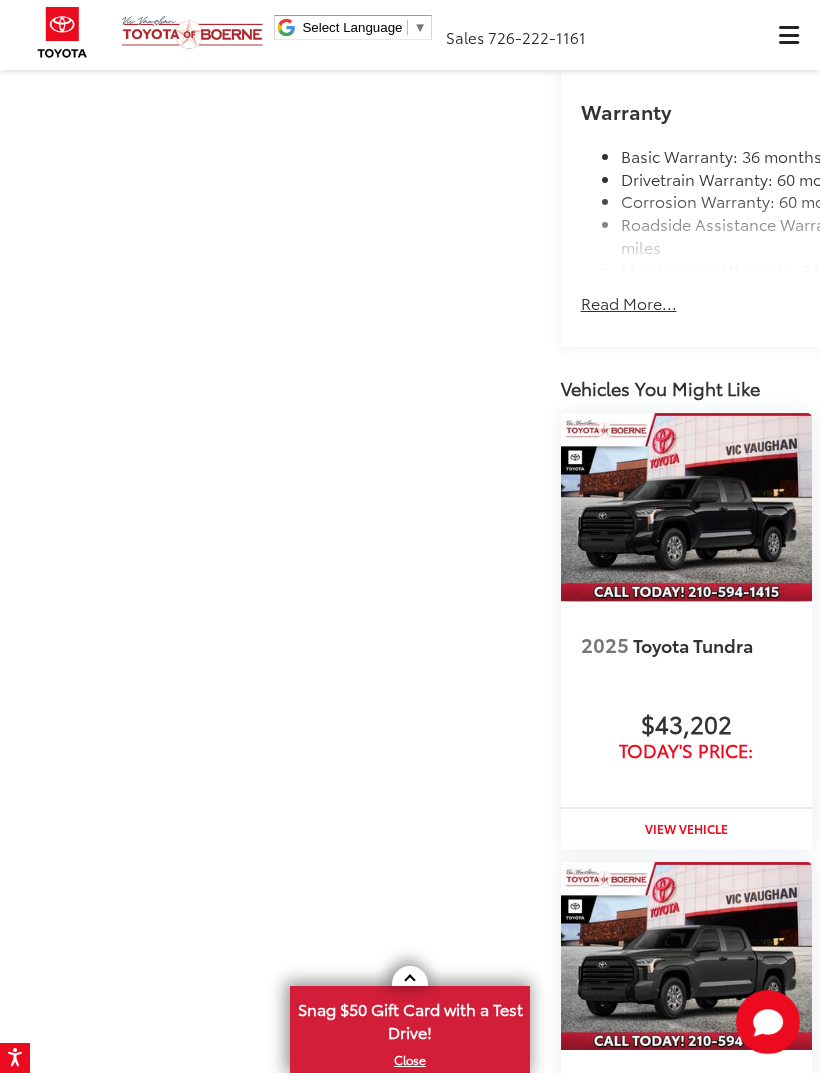 click on "Read More..." at bounding box center (629, -961) 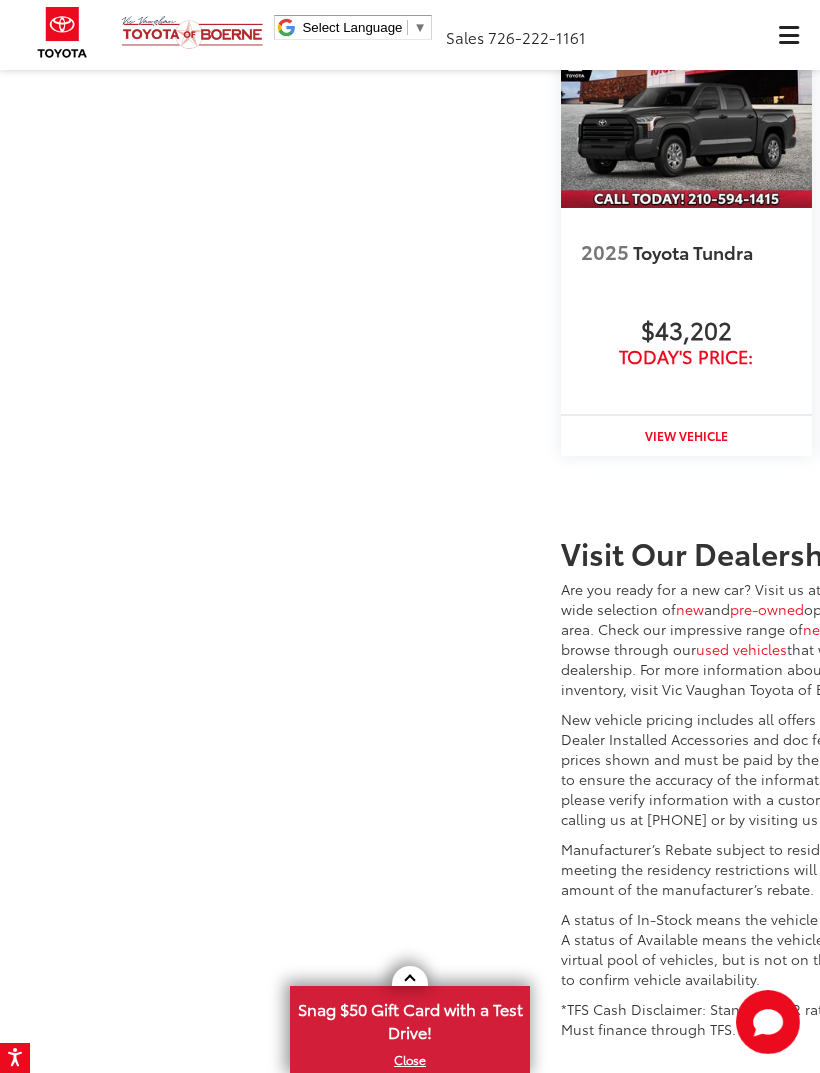 click on "Read More..." at bounding box center (629, -1213) 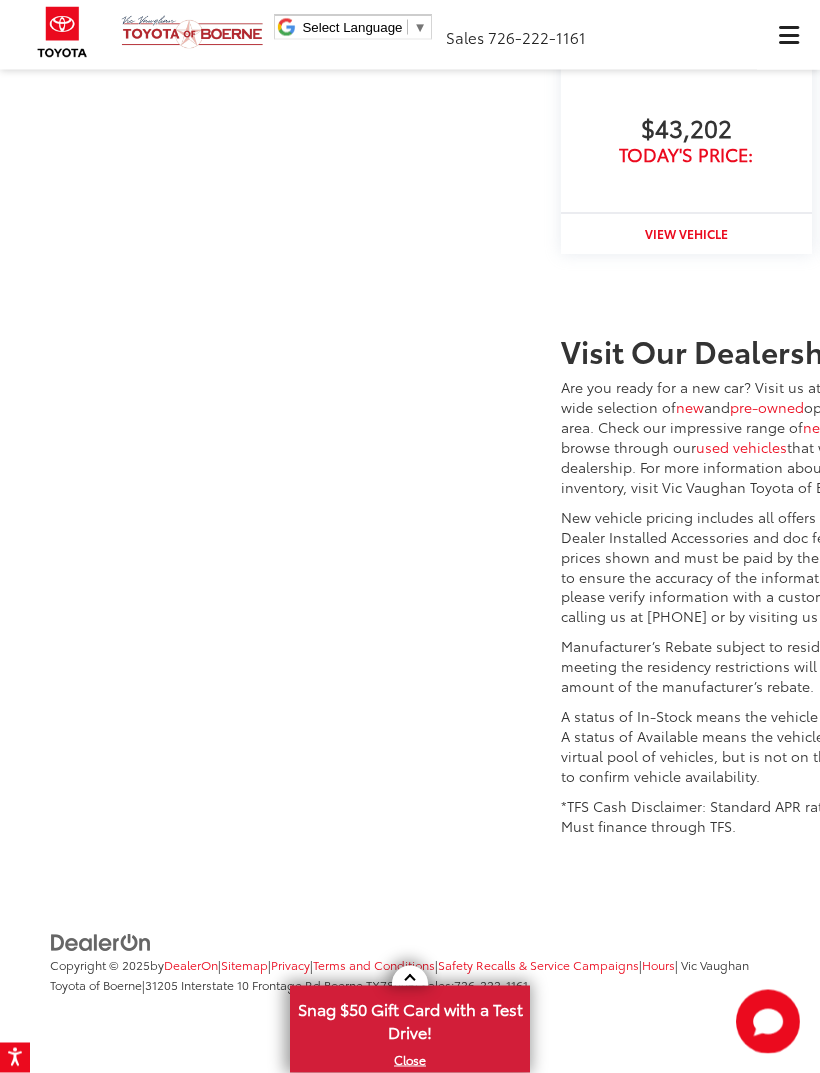 scroll, scrollTop: 6846, scrollLeft: 0, axis: vertical 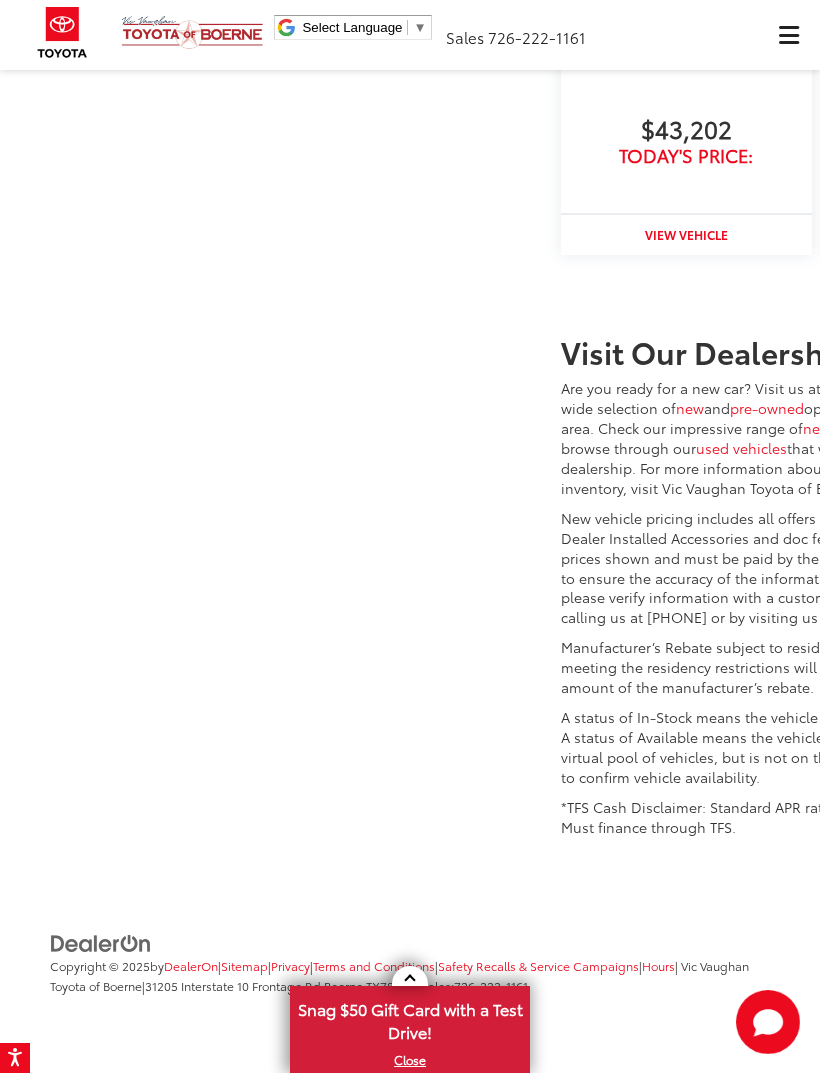 click on "Read More..." at bounding box center (629, -1069) 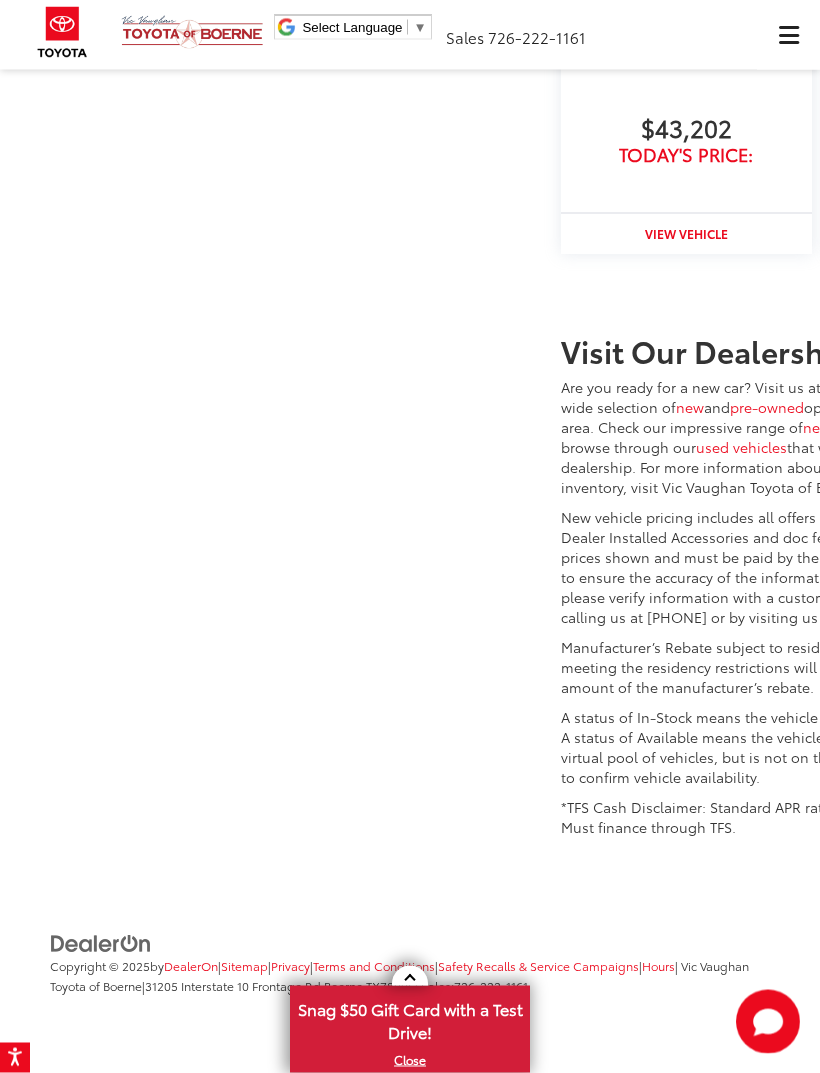 scroll, scrollTop: 7410, scrollLeft: 0, axis: vertical 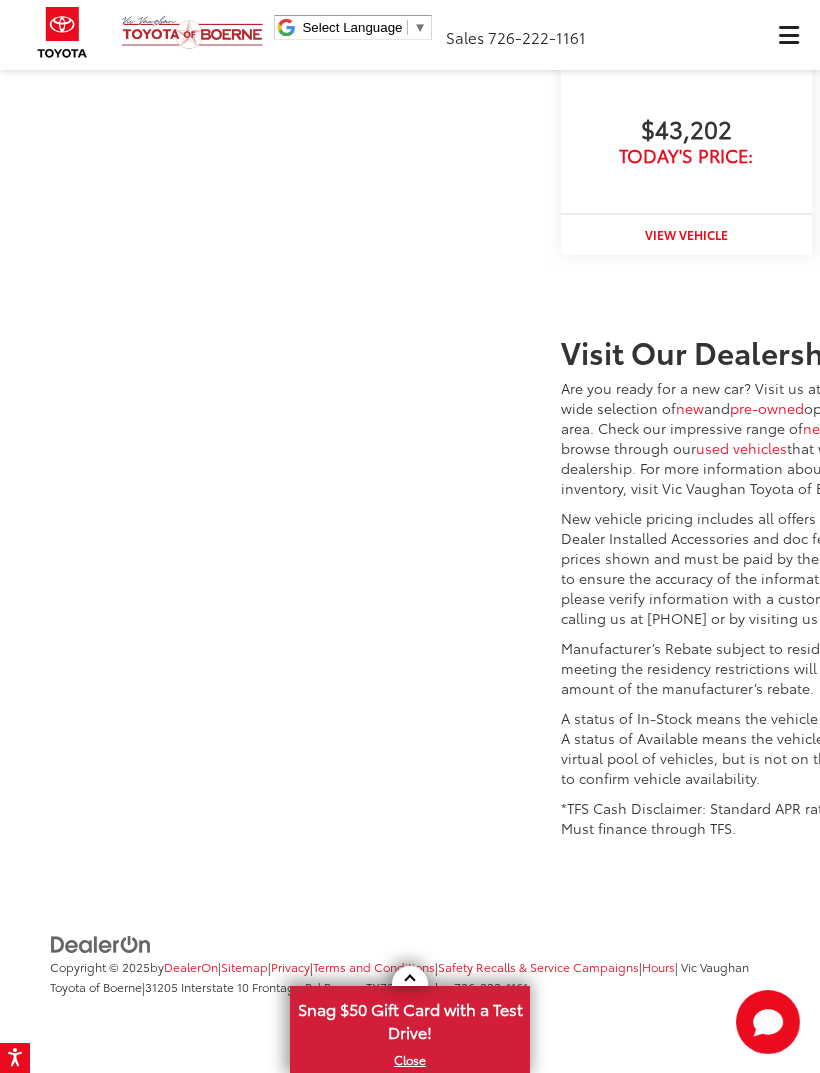 click on "Read More..." at bounding box center [629, -740] 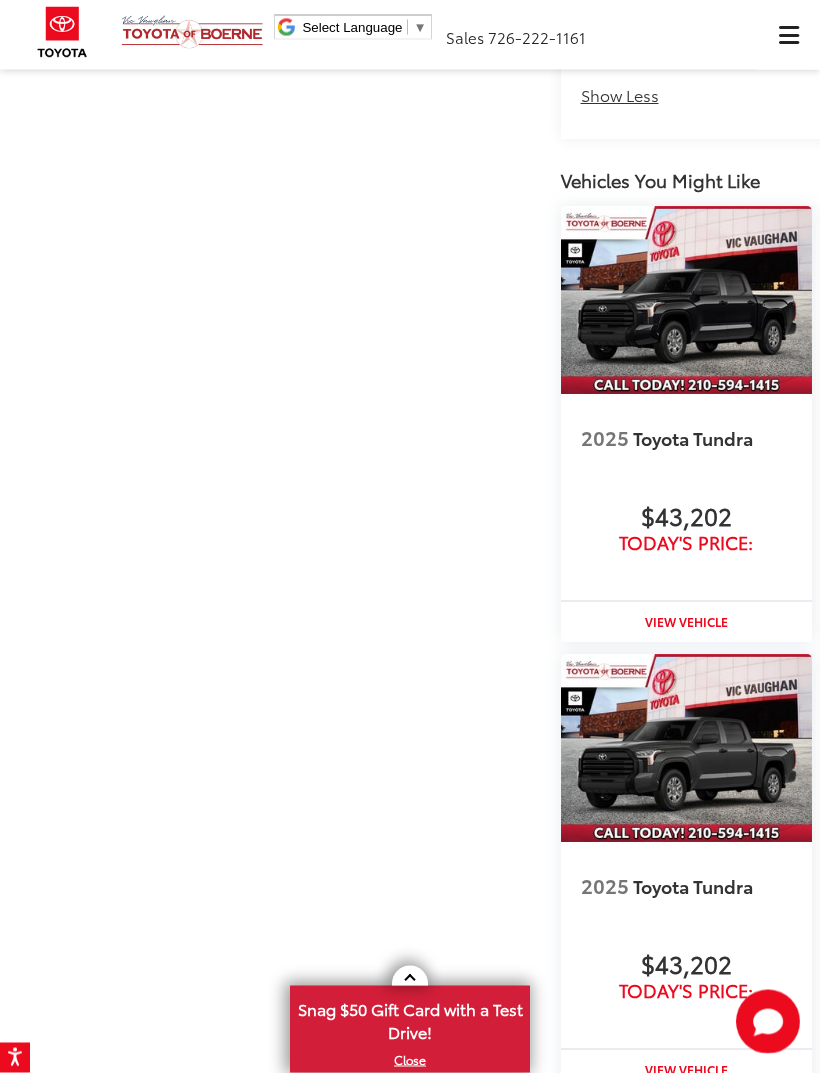 scroll, scrollTop: 6455, scrollLeft: 0, axis: vertical 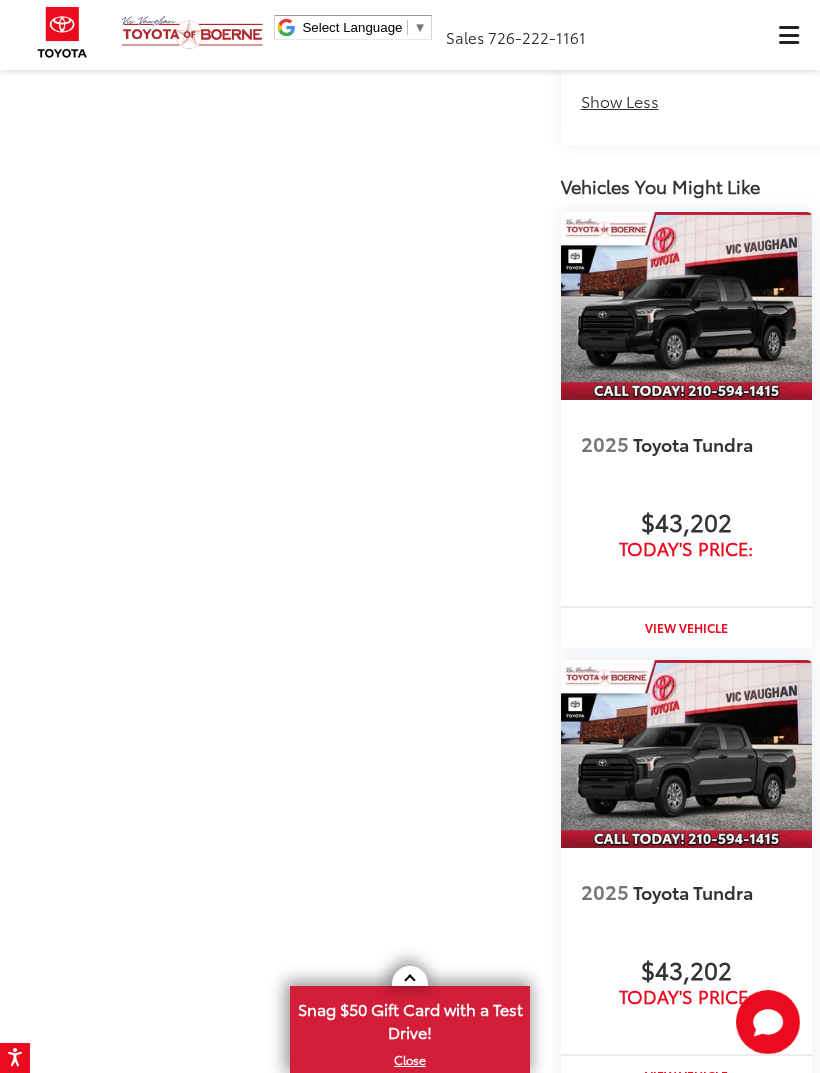 click on "Interior" at bounding box center (715, -976) 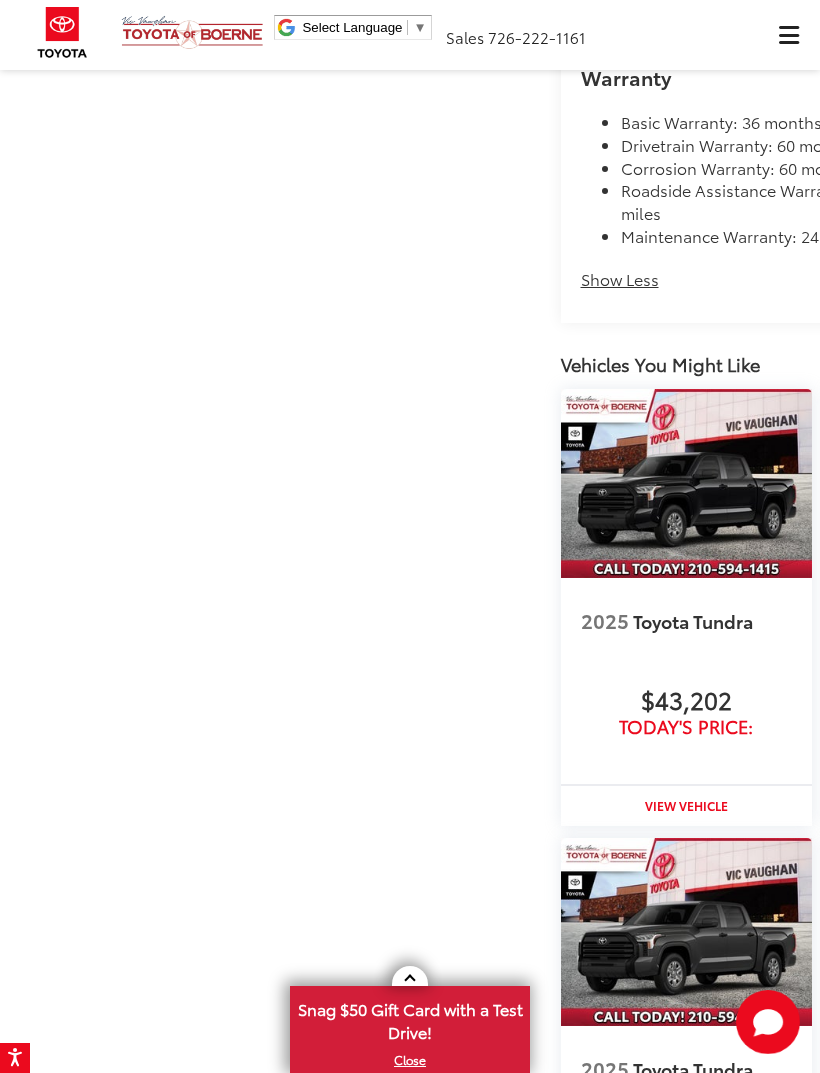 scroll, scrollTop: 6700, scrollLeft: 0, axis: vertical 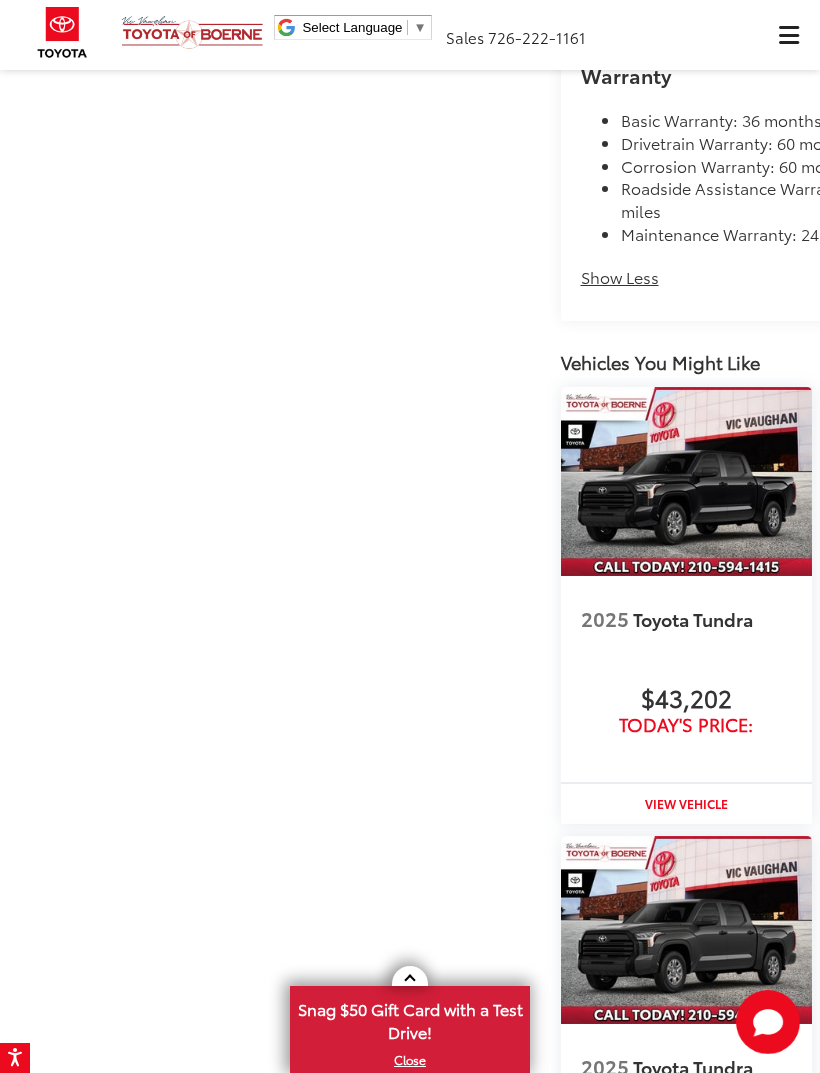 click on "Mechanical and performance" at bounding box center (867, -1221) 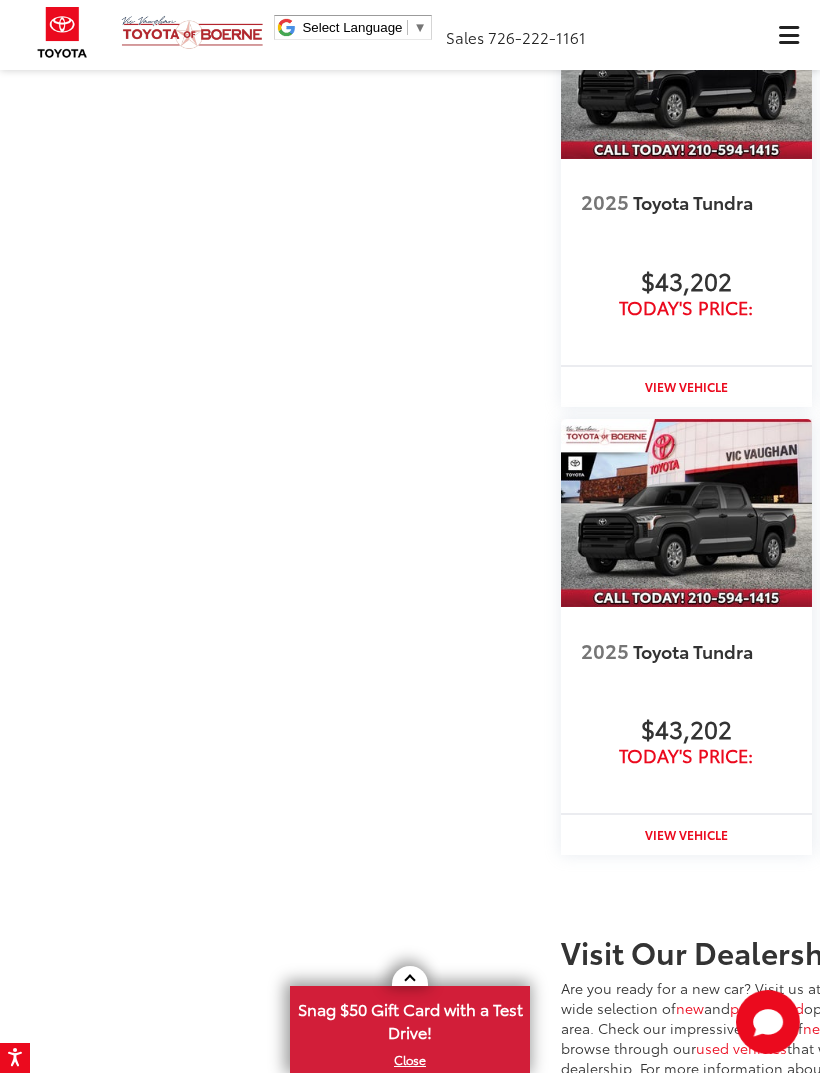 scroll, scrollTop: 6842, scrollLeft: 0, axis: vertical 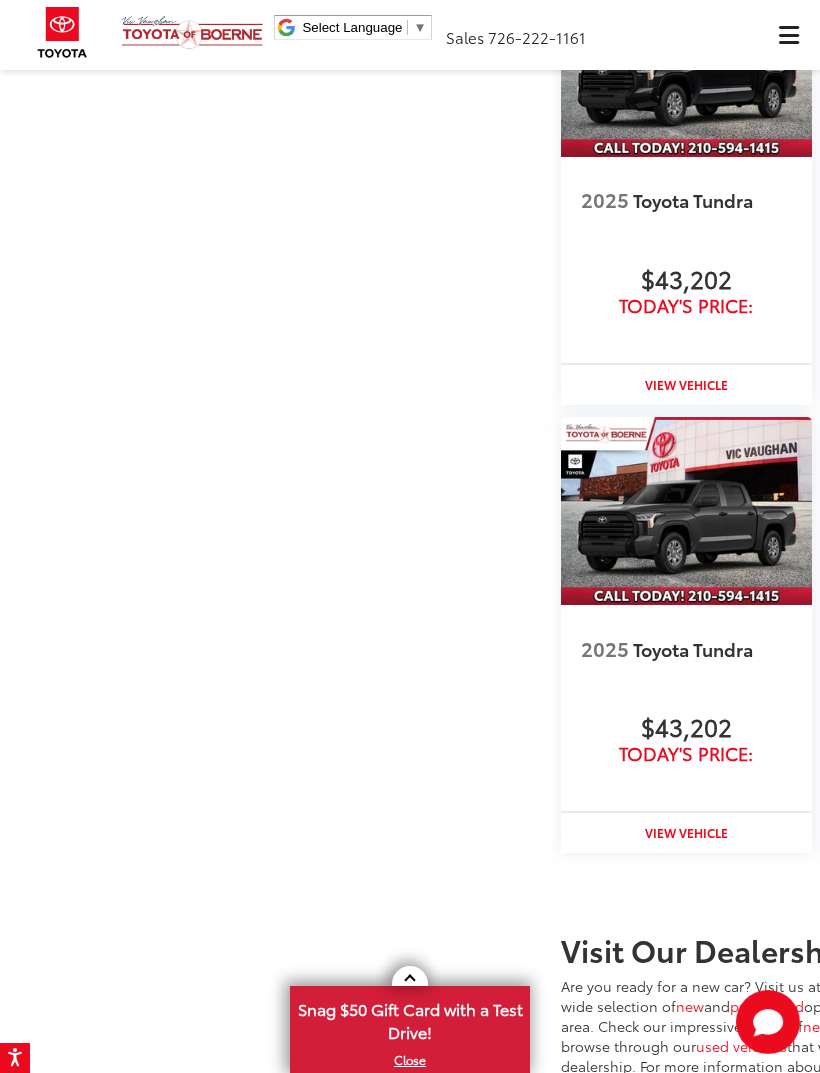 click on "Options" at bounding box center [932, -1363] 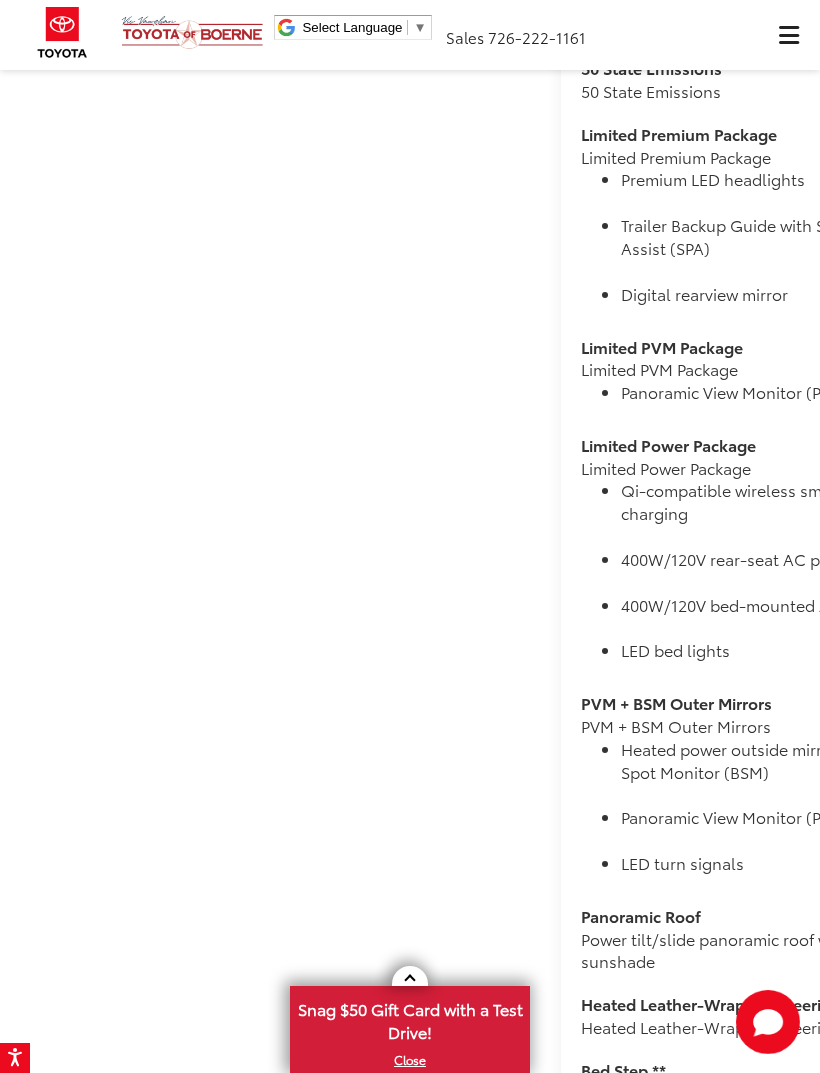 scroll, scrollTop: 2236, scrollLeft: 0, axis: vertical 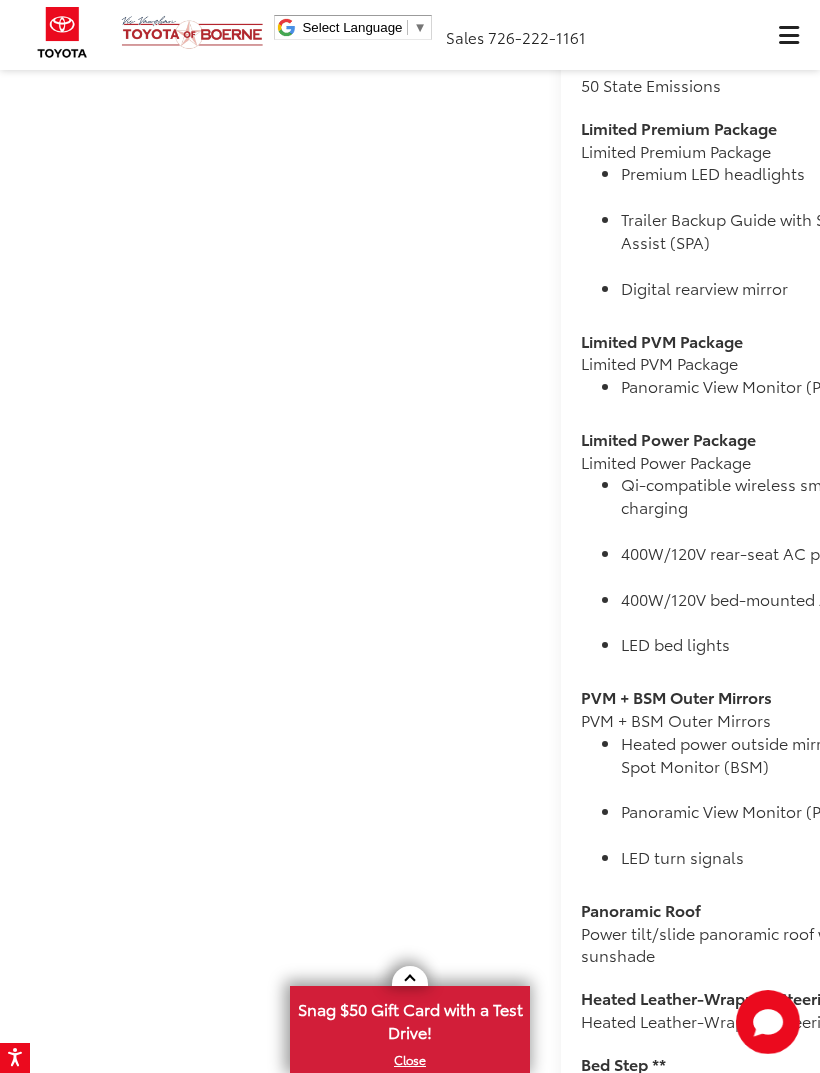 click on "View More Highlights..." at bounding box center [669, -1201] 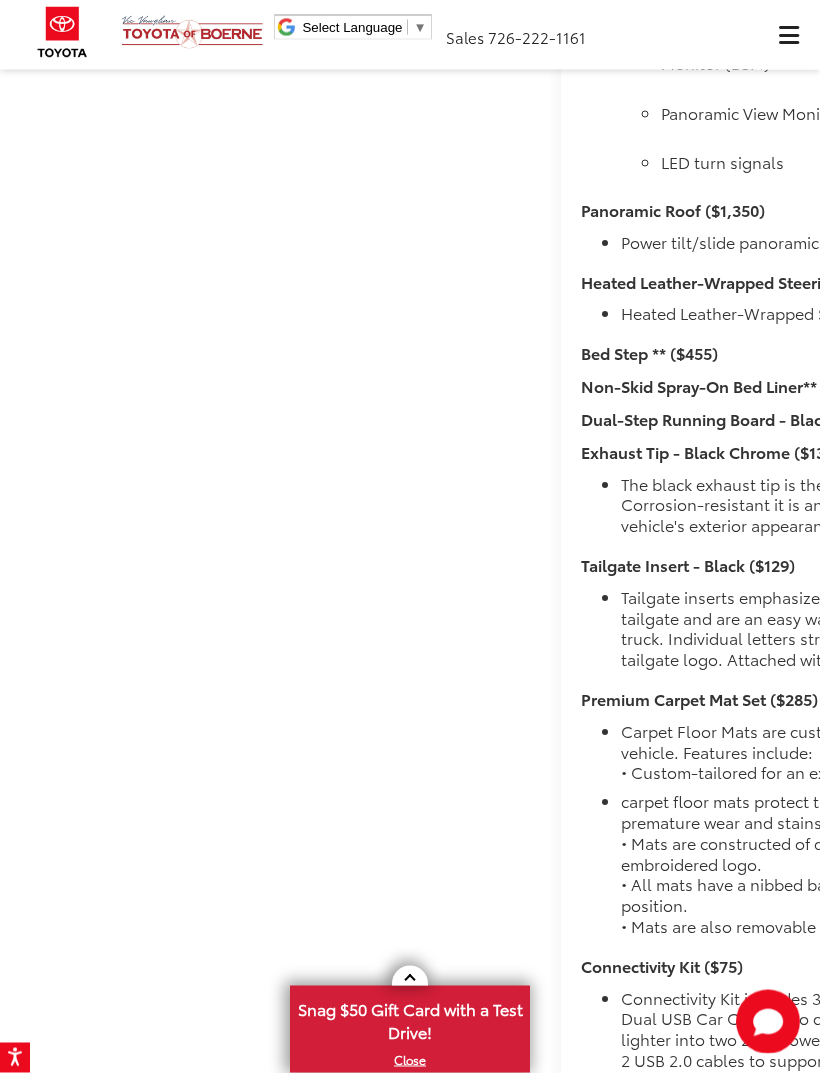 scroll, scrollTop: 6924, scrollLeft: 0, axis: vertical 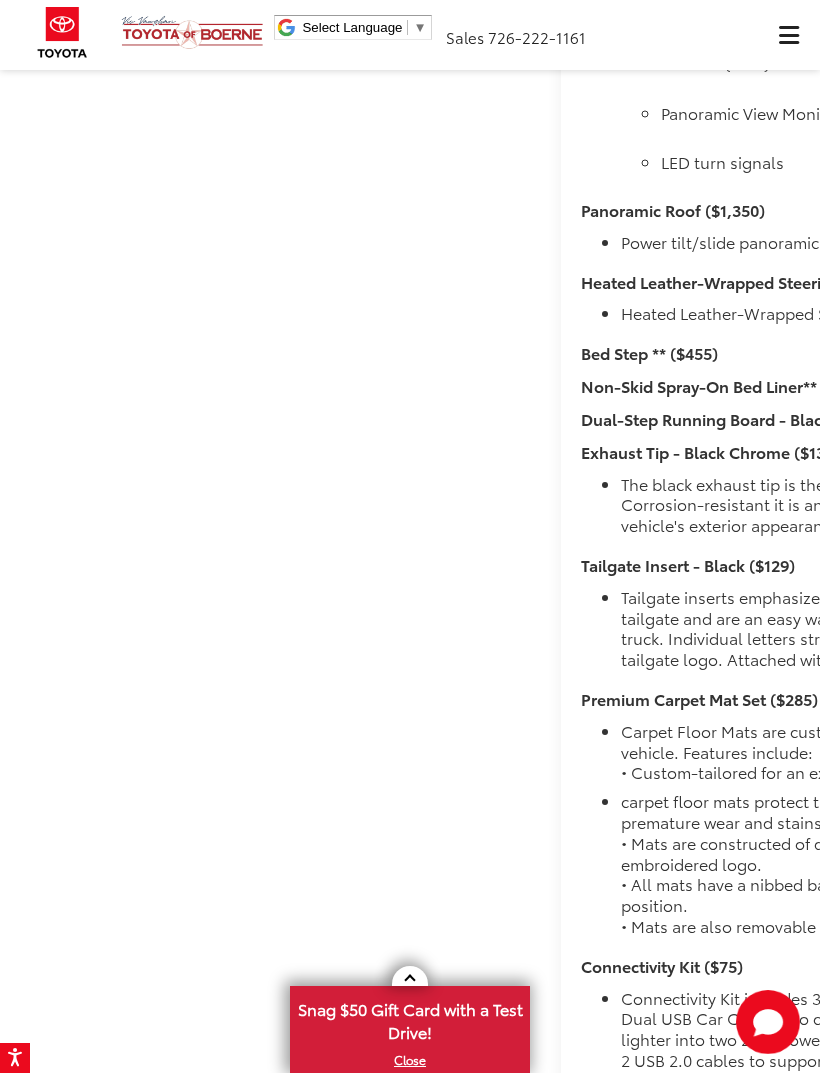 click on "Safety and convenience" at bounding box center (792, -1054) 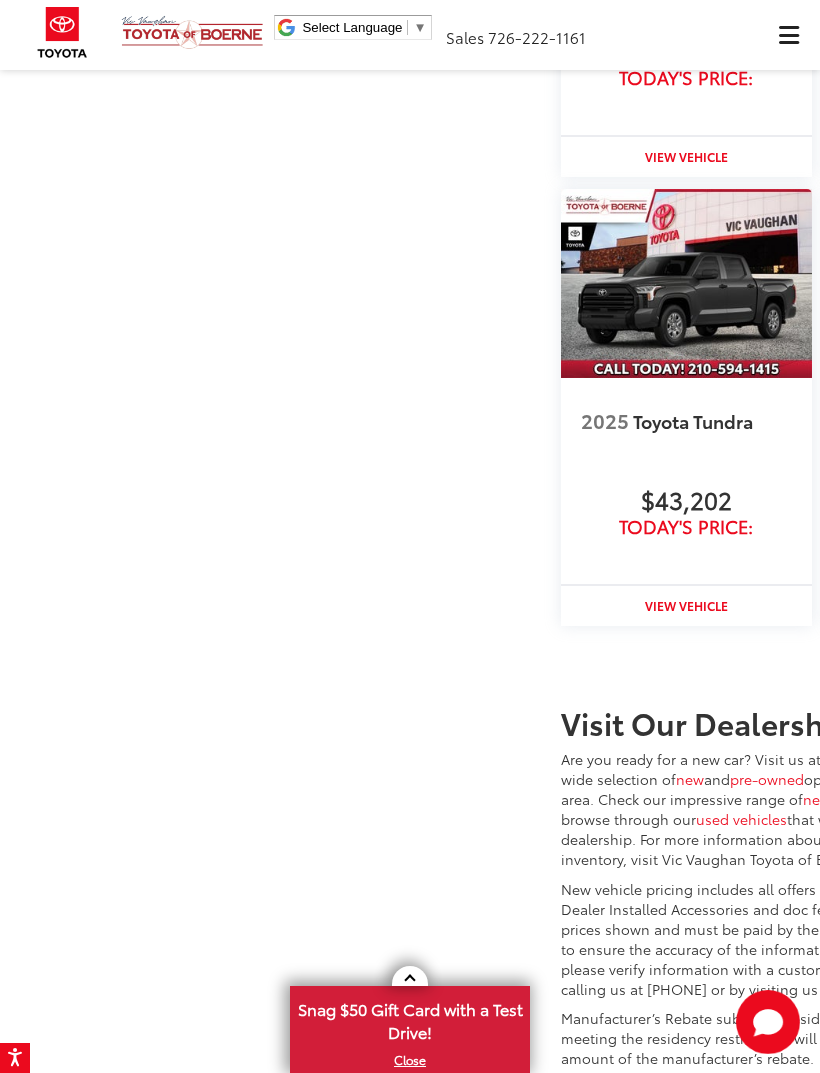 scroll, scrollTop: 7271, scrollLeft: 0, axis: vertical 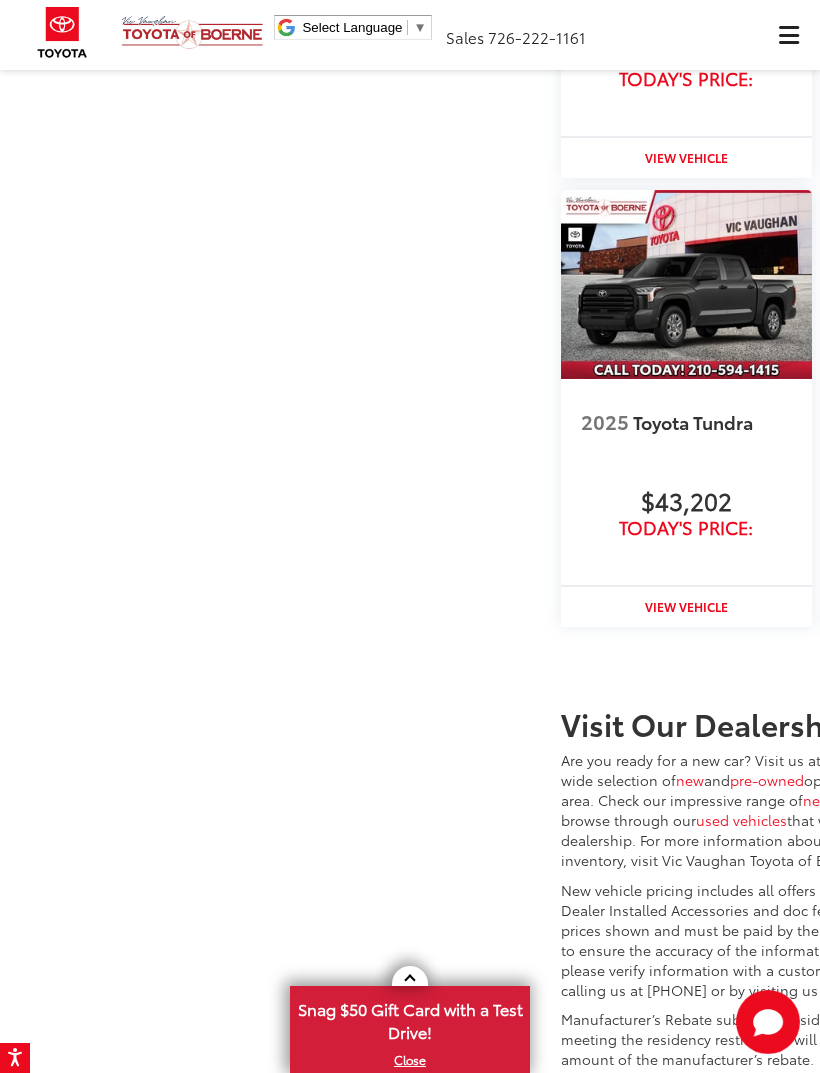 click on "Specs" at bounding box center [1022, -1401] 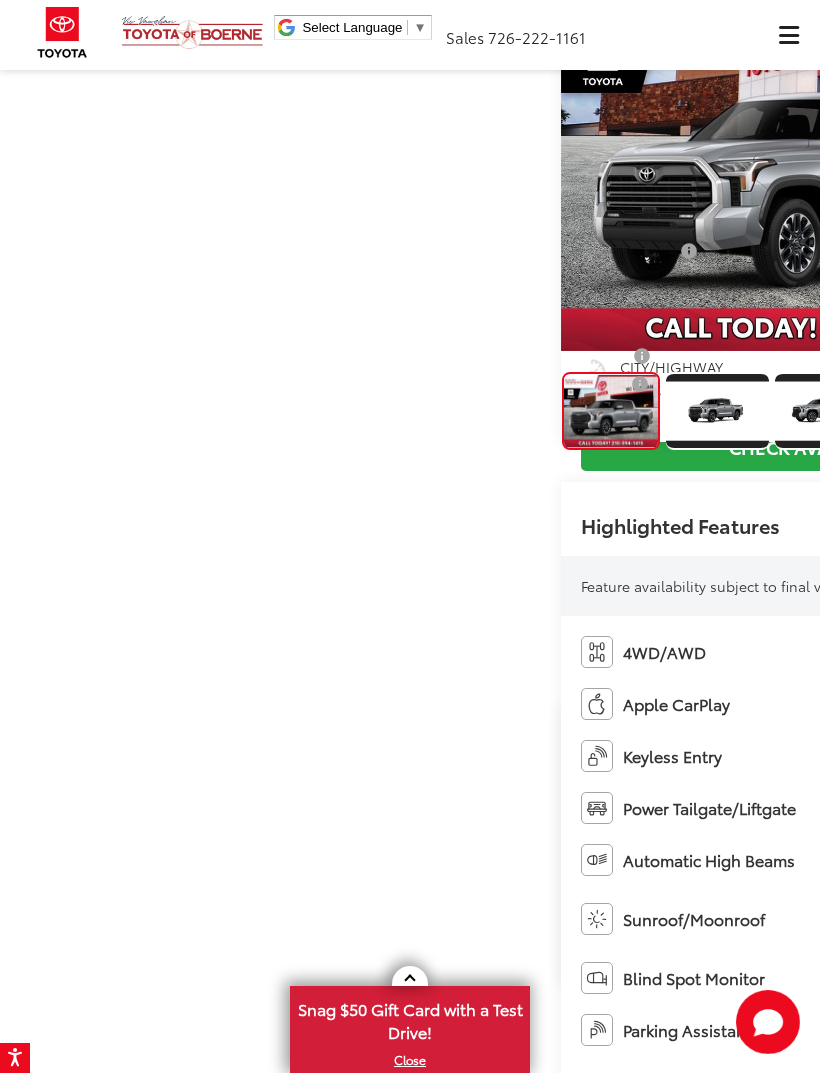 scroll, scrollTop: 0, scrollLeft: 0, axis: both 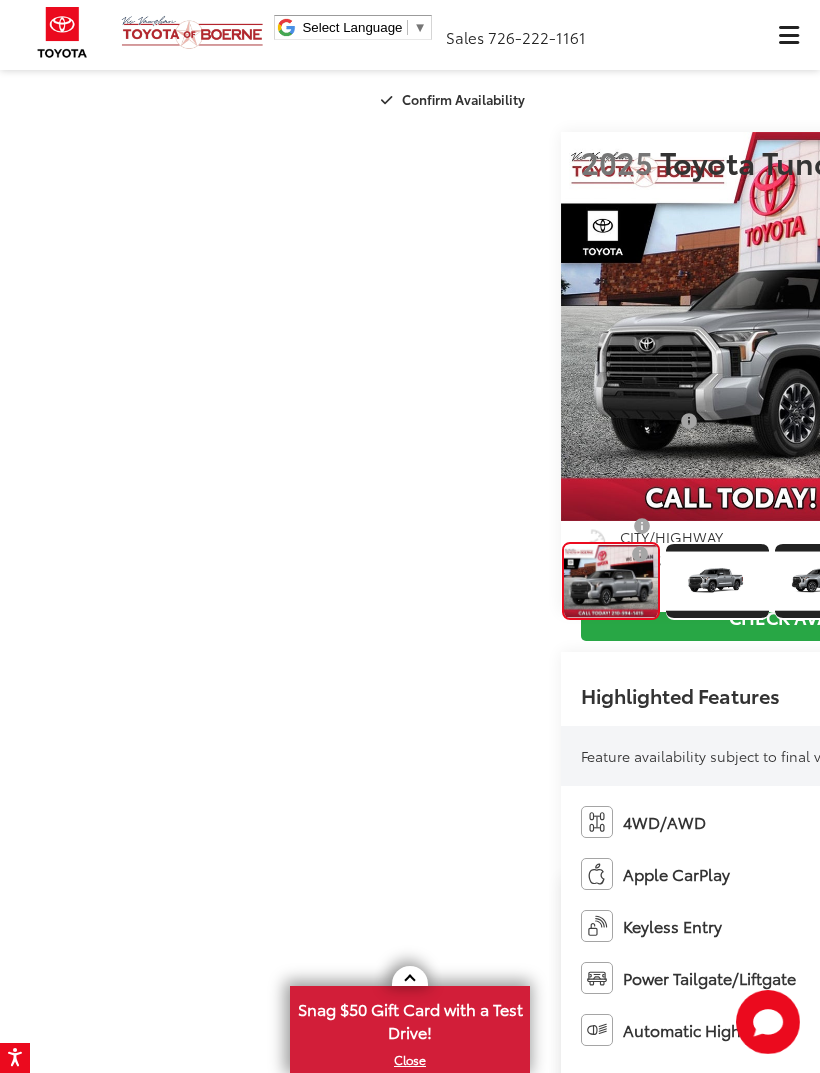 click at bounding box center [1059, 328] 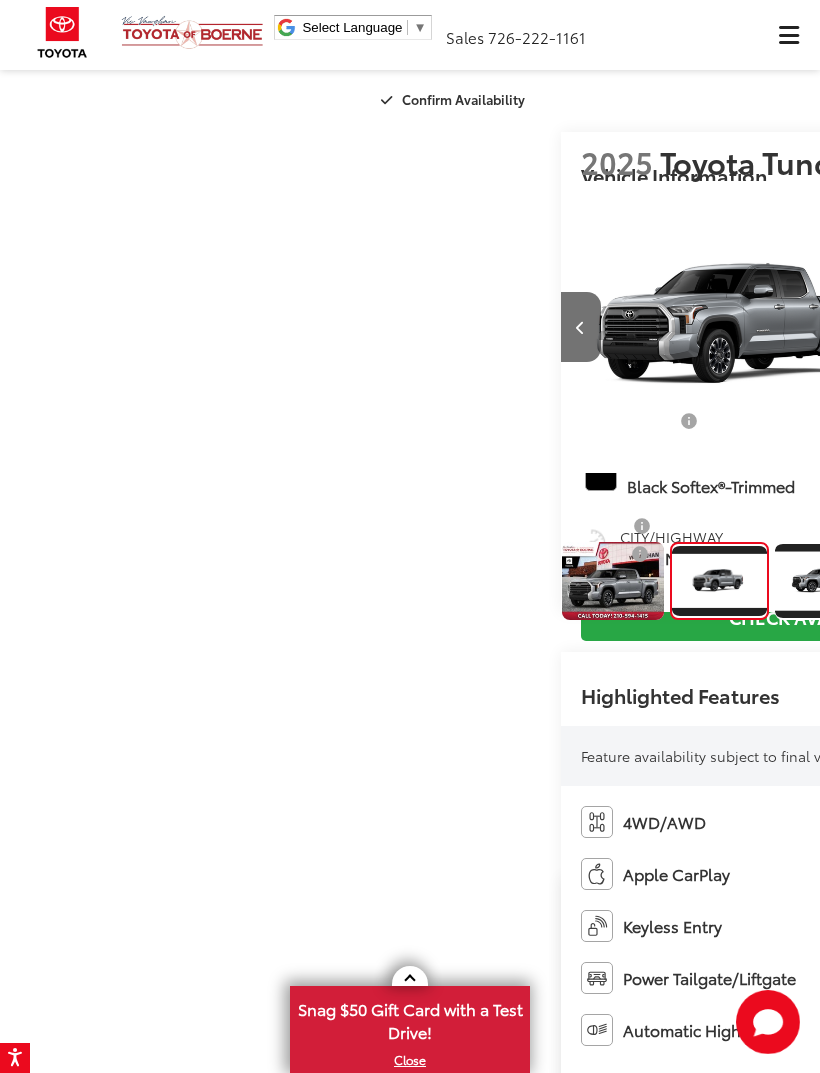 scroll, scrollTop: 0, scrollLeft: 820, axis: horizontal 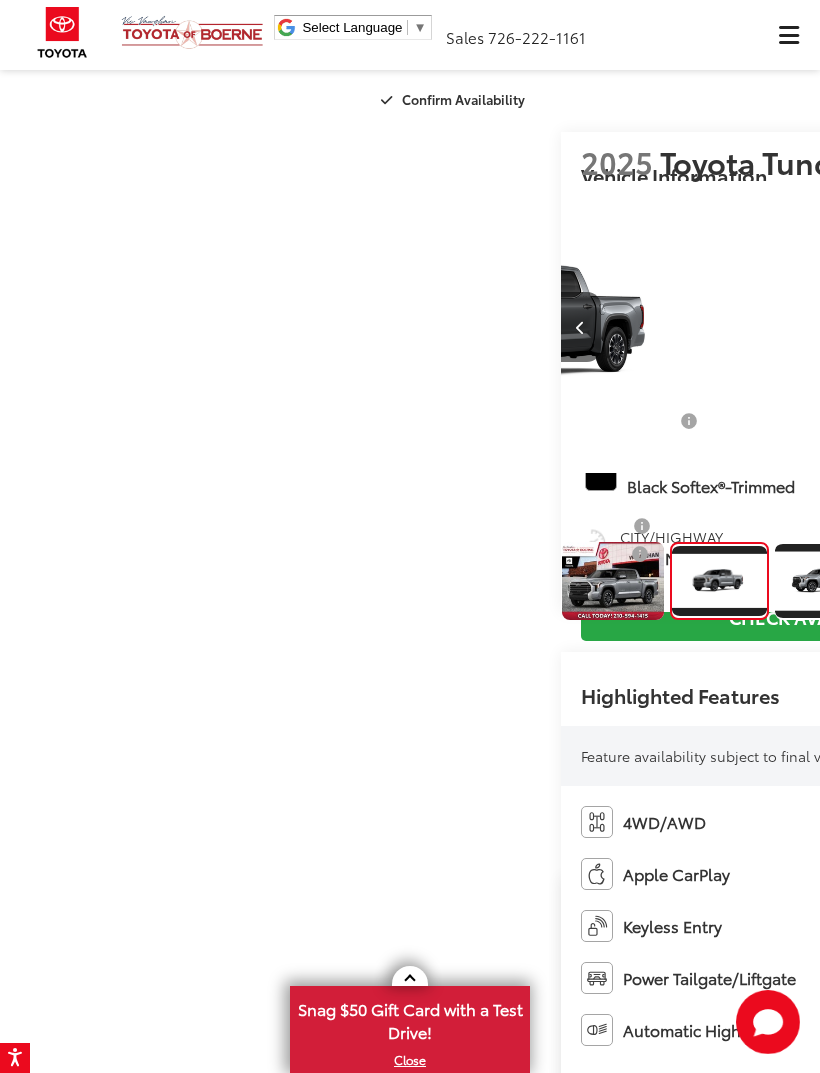 click at bounding box center (1059, 328) 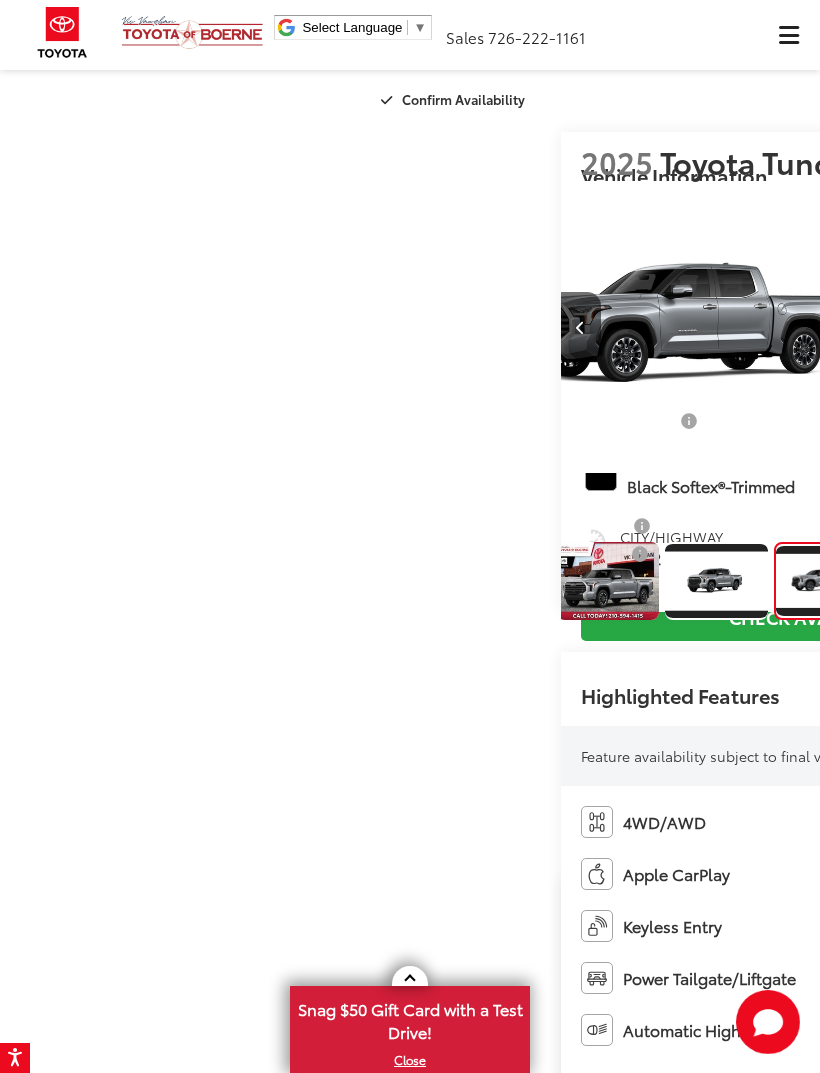 scroll, scrollTop: 0, scrollLeft: 1588, axis: horizontal 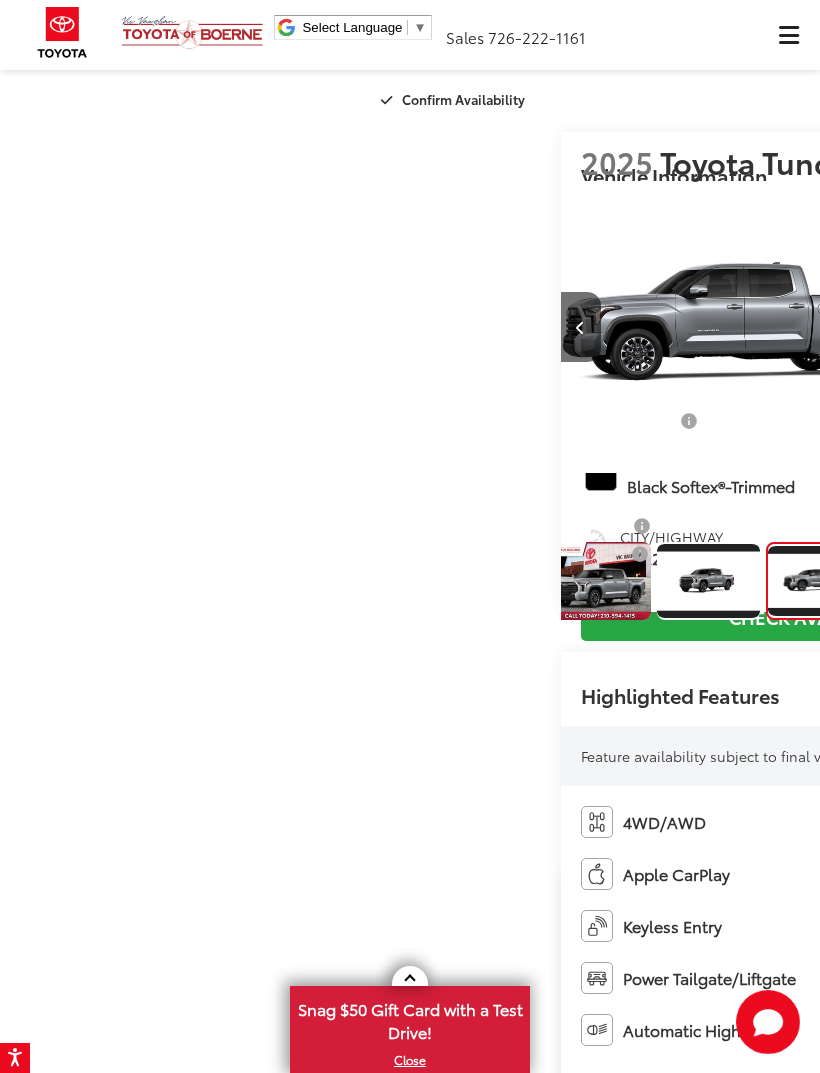click at bounding box center [1060, 327] 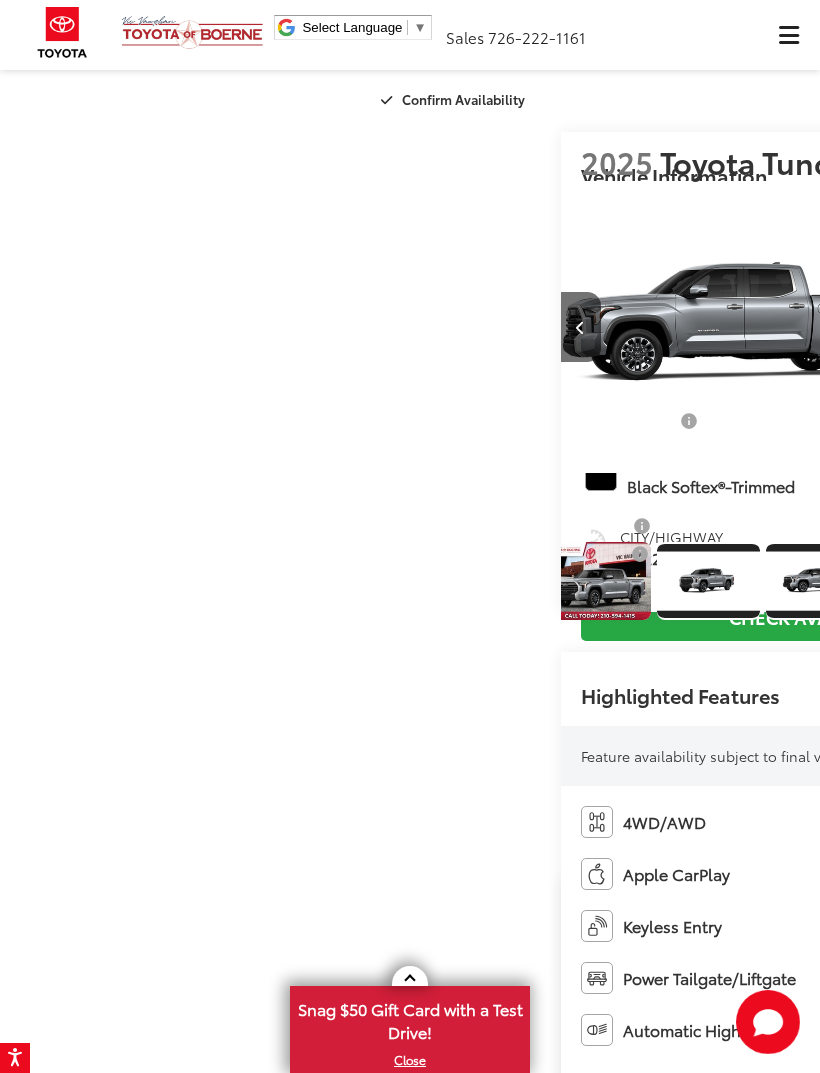 scroll, scrollTop: 0, scrollLeft: 2336, axis: horizontal 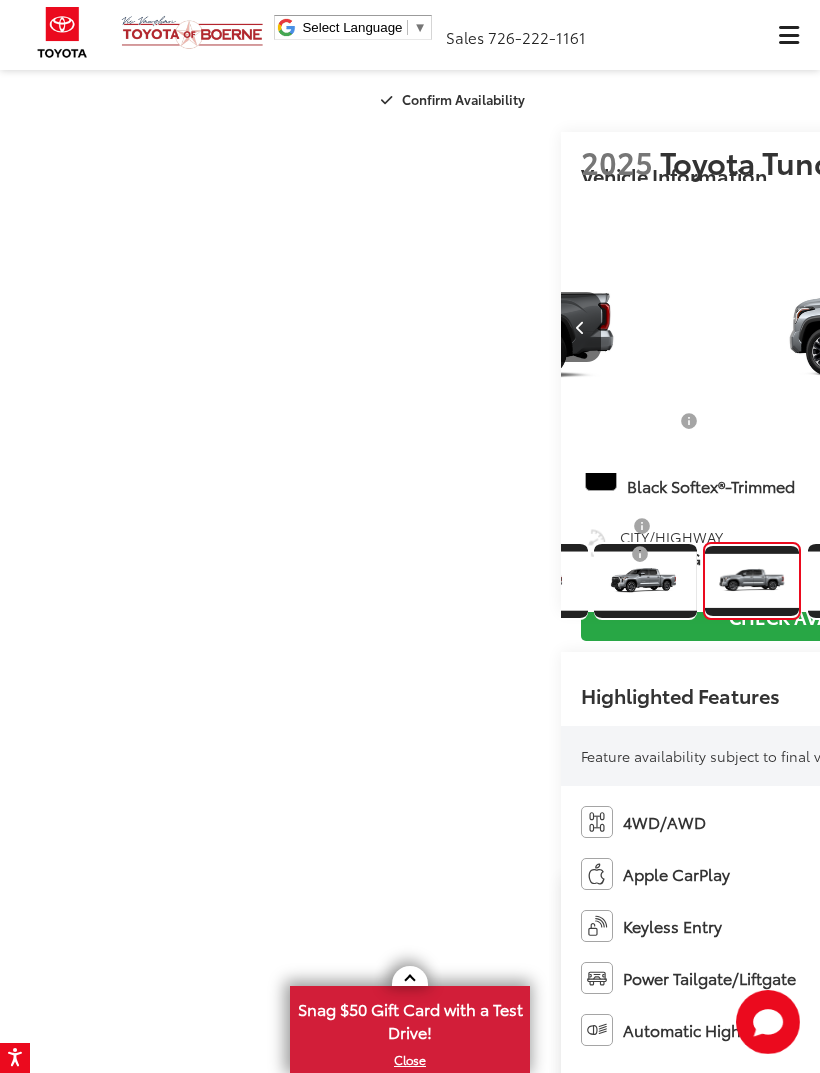 click at bounding box center (1060, 327) 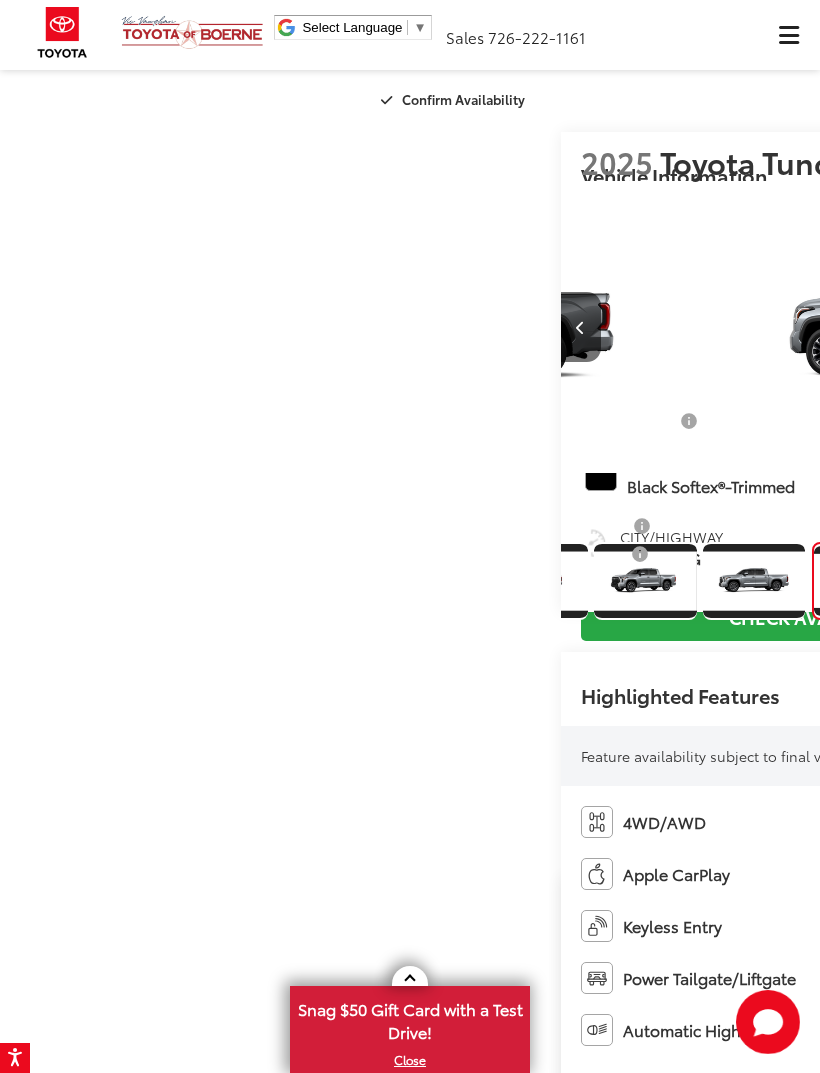scroll, scrollTop: 0, scrollLeft: 334, axis: horizontal 